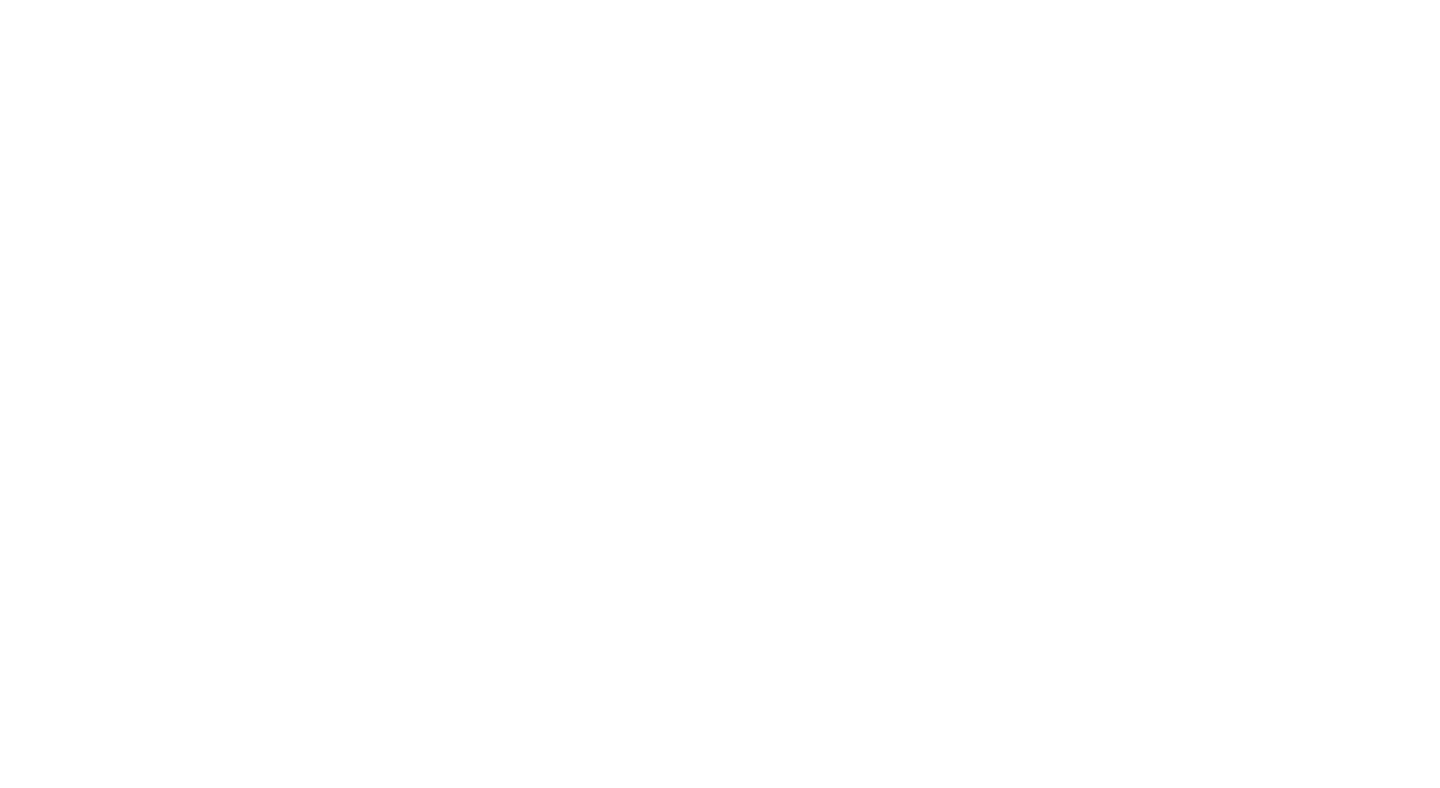 scroll, scrollTop: 0, scrollLeft: 0, axis: both 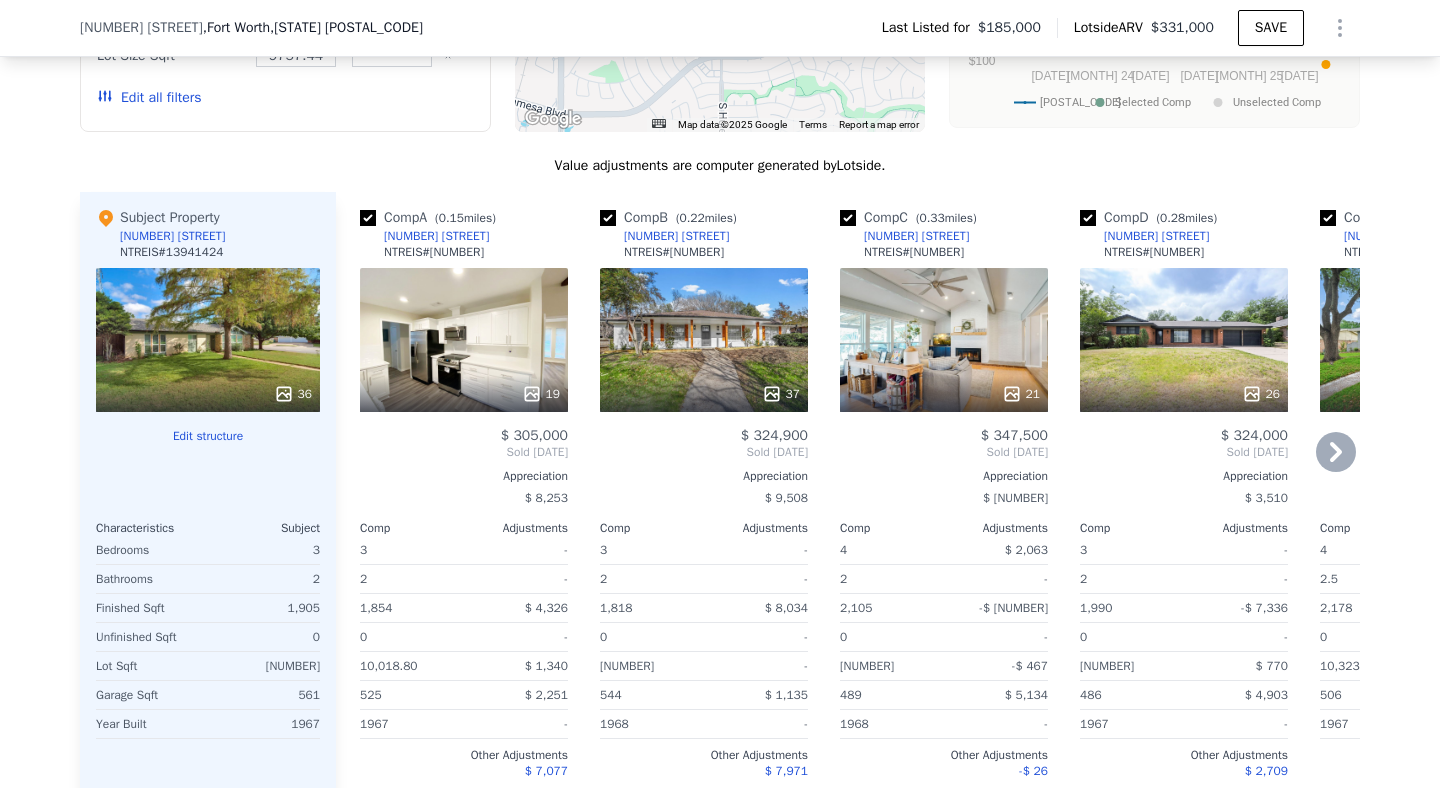 click on "Comp A ( 0.15 miles) [NUMBER] [STREET] NTREIS # [NUMBER]" at bounding box center (464, 238) 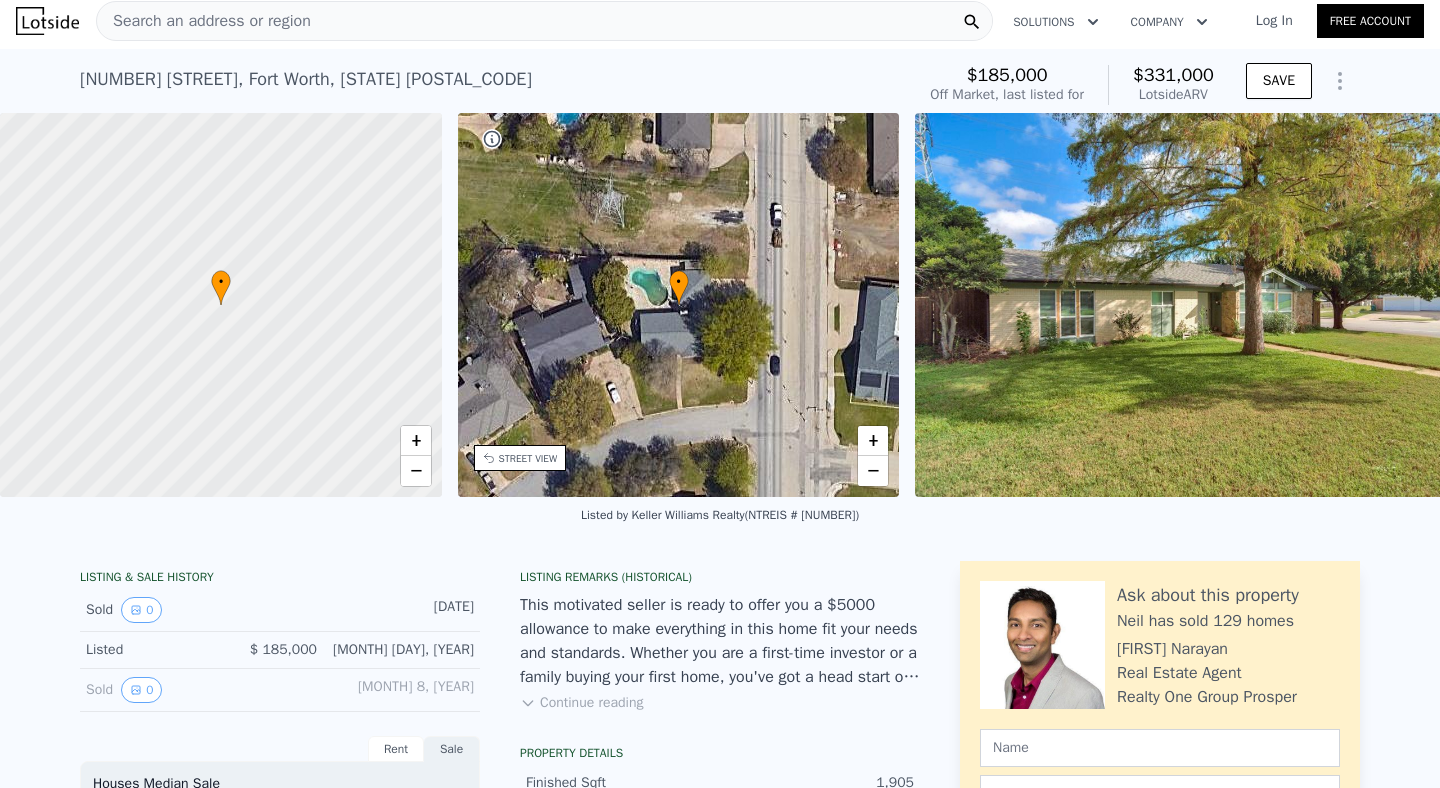 scroll, scrollTop: 0, scrollLeft: 0, axis: both 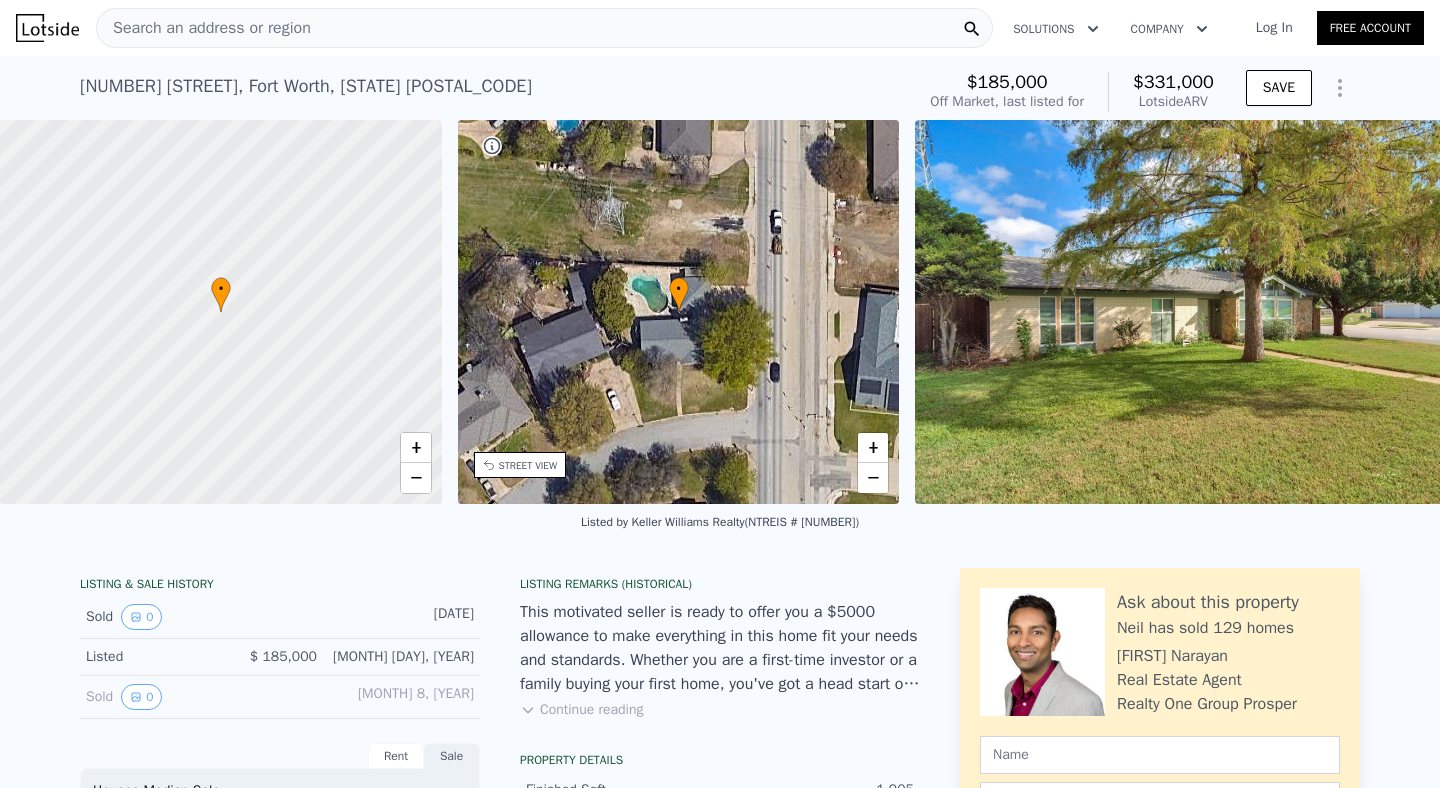 click on "Search an address or region" at bounding box center (544, 28) 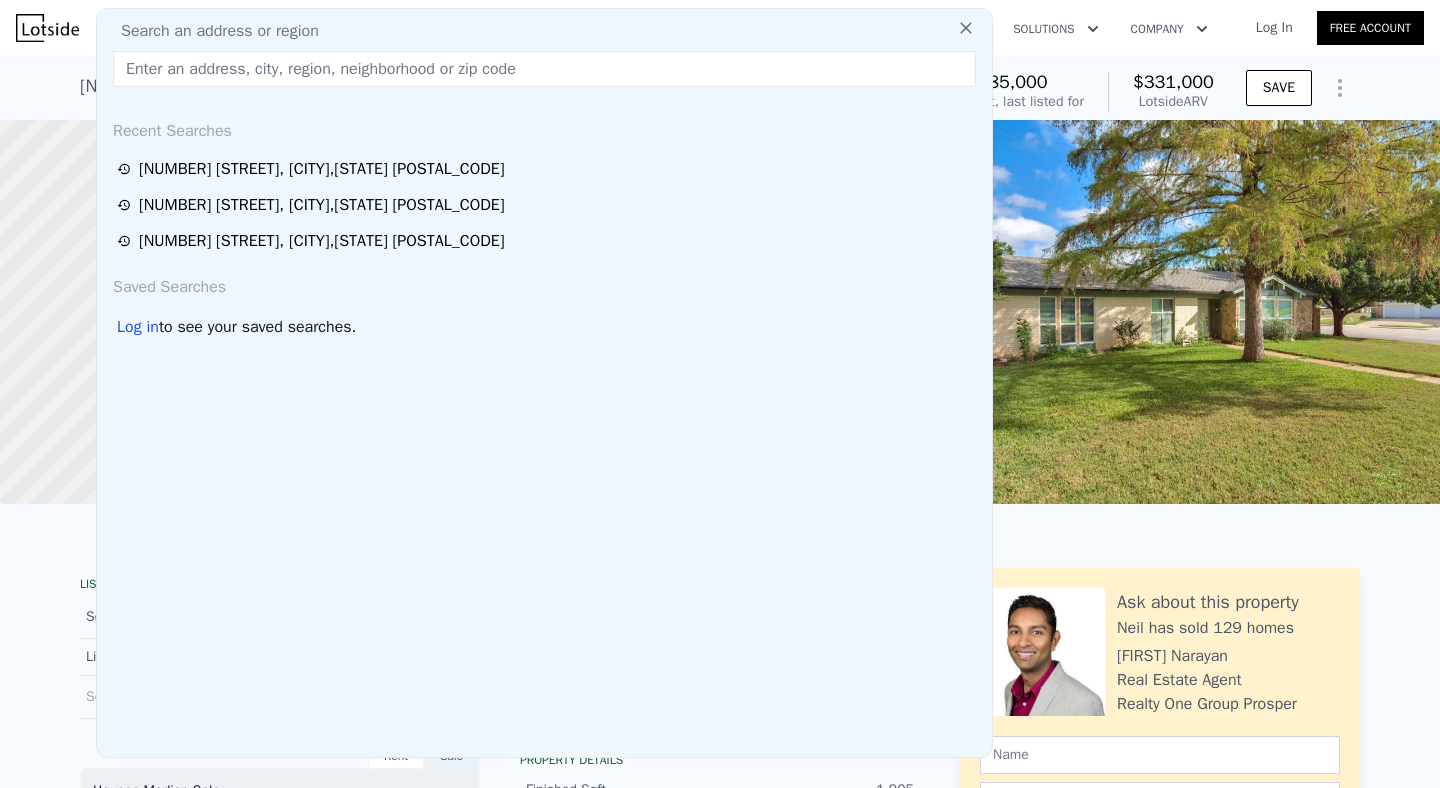 type on "[NUMBER] [STREET] [CITY], [STATE] [POSTAL_CODE]" 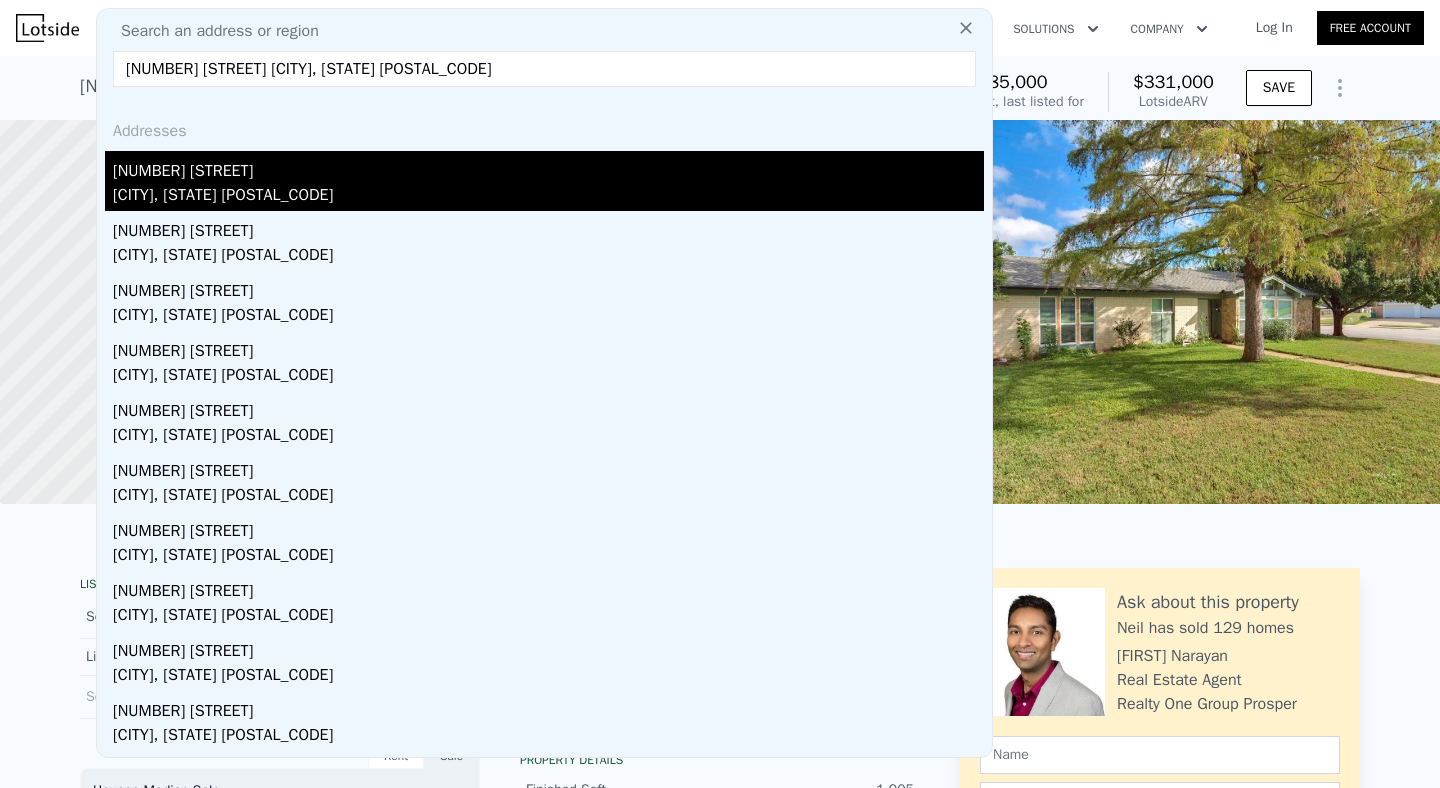 click on "[NUMBER] [STREET]" at bounding box center [548, 167] 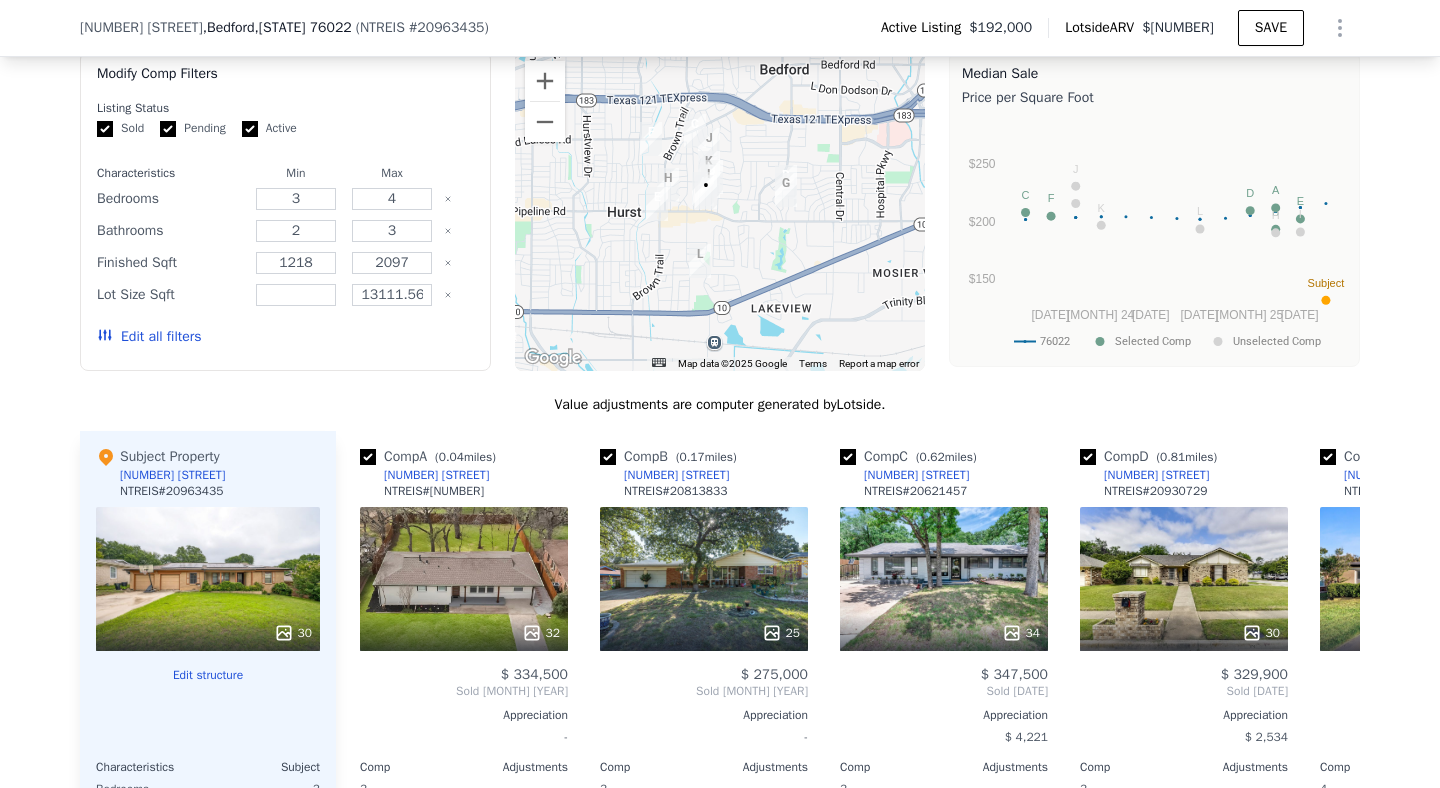scroll, scrollTop: 1712, scrollLeft: 0, axis: vertical 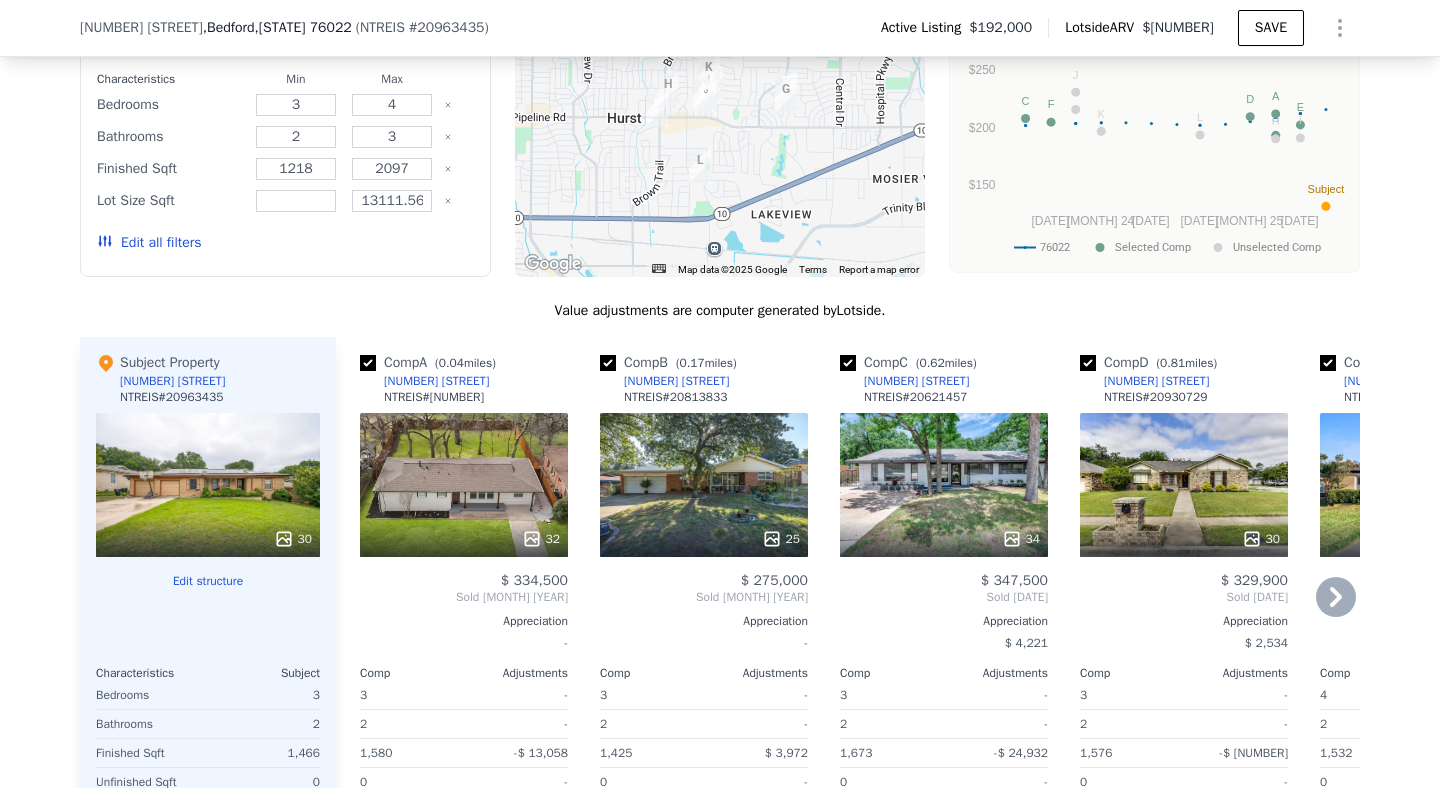 drag, startPoint x: 457, startPoint y: 379, endPoint x: 446, endPoint y: 378, distance: 11.045361 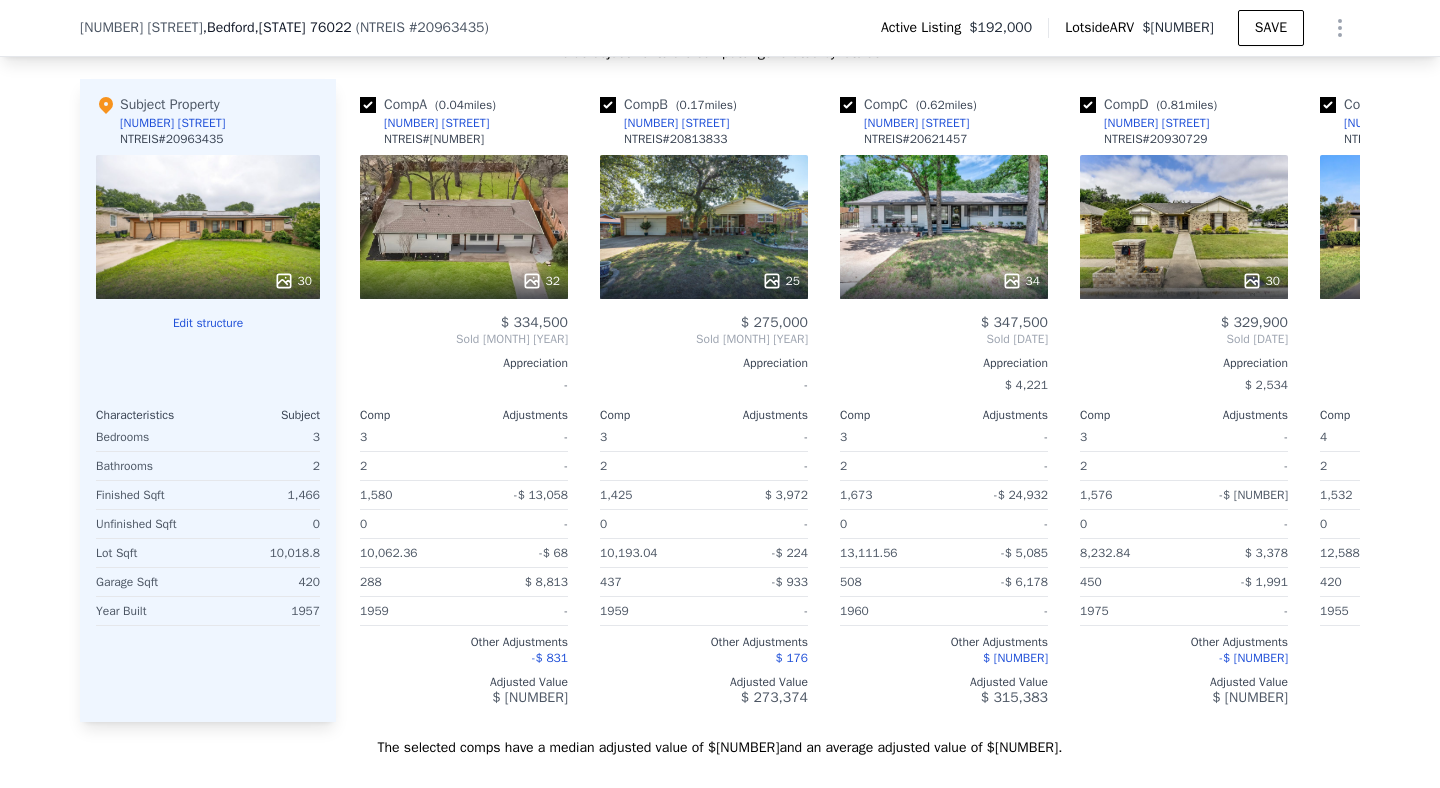 scroll, scrollTop: 1974, scrollLeft: 0, axis: vertical 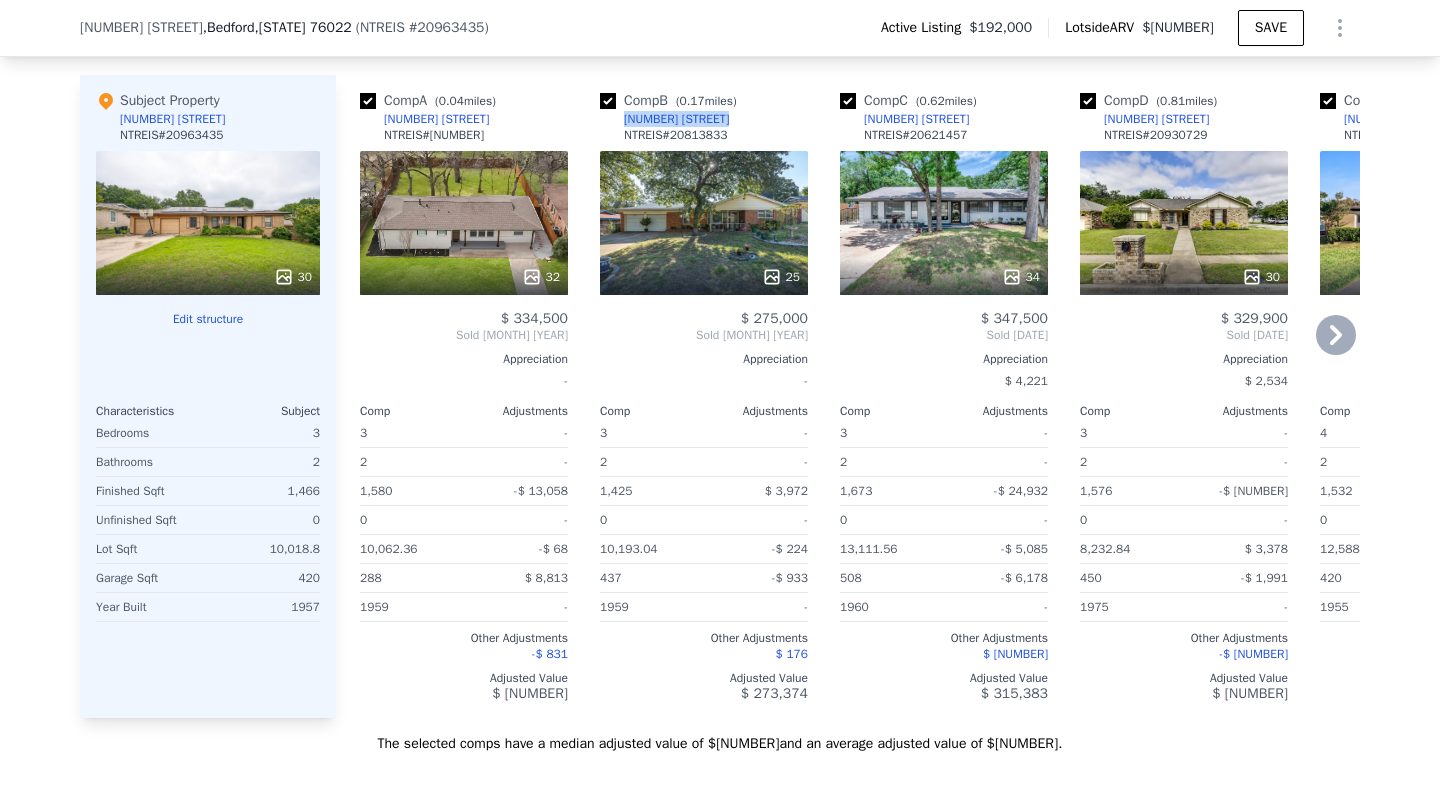 drag, startPoint x: 710, startPoint y: 118, endPoint x: 624, endPoint y: 117, distance: 86.00581 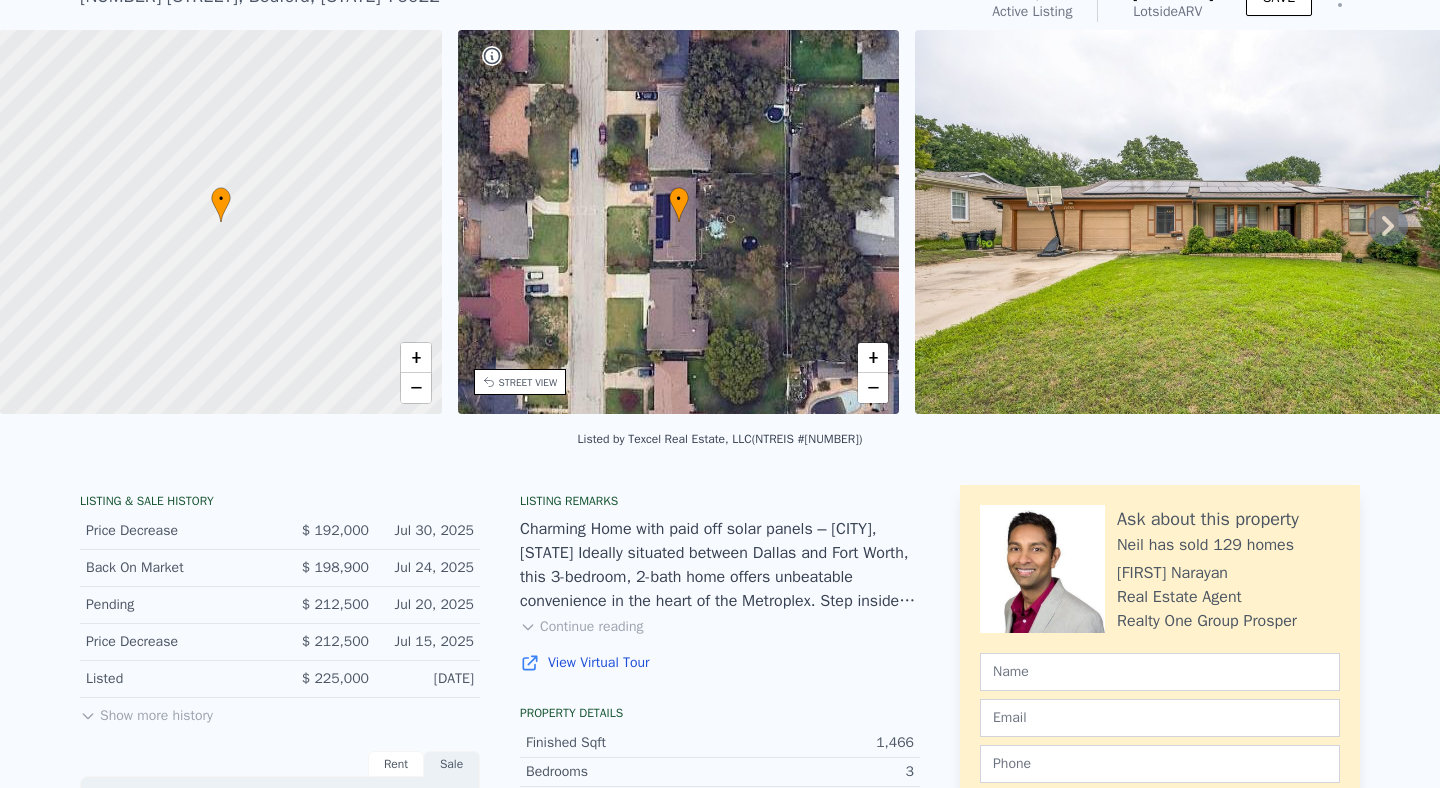 scroll, scrollTop: 0, scrollLeft: 0, axis: both 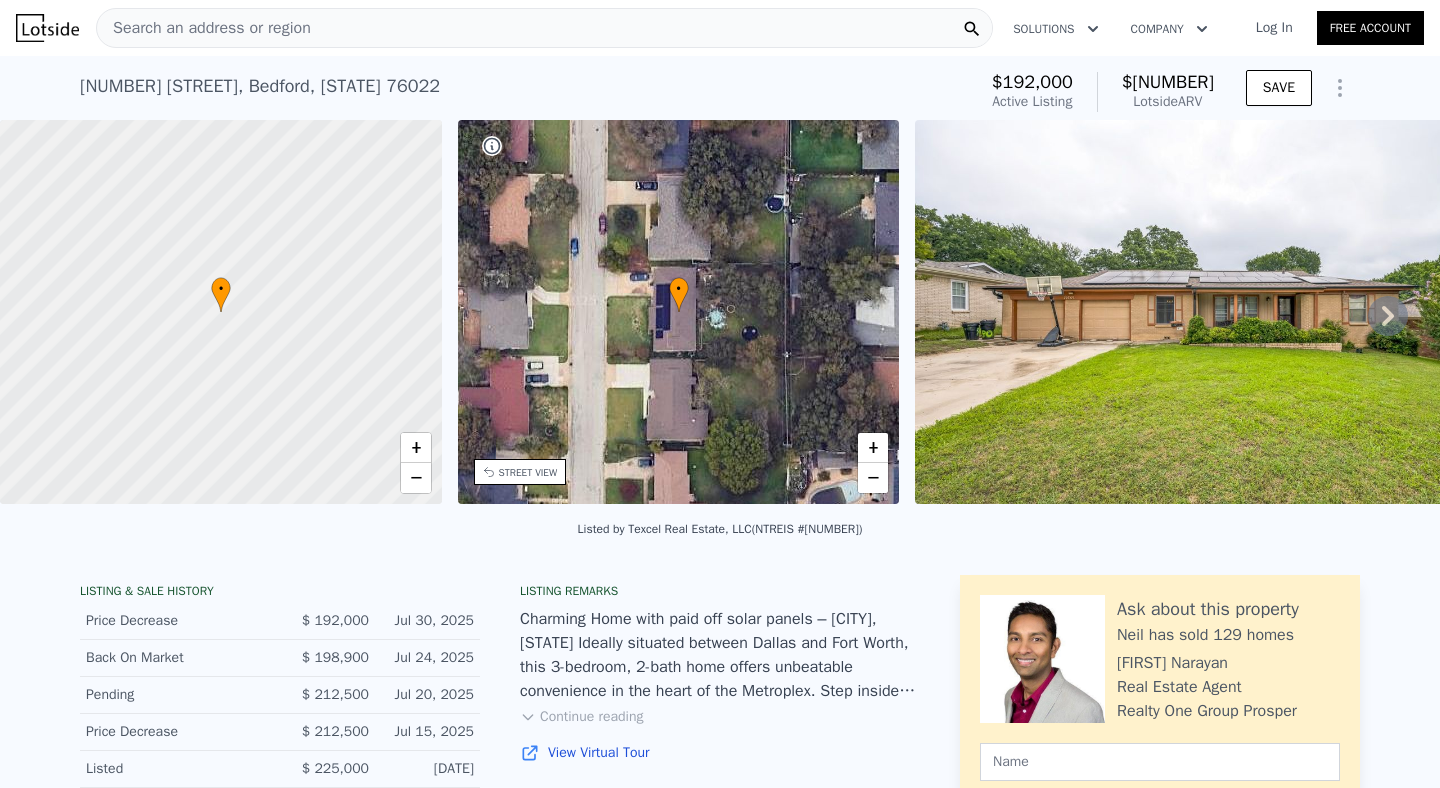 click on "Search an address or region" at bounding box center (204, 28) 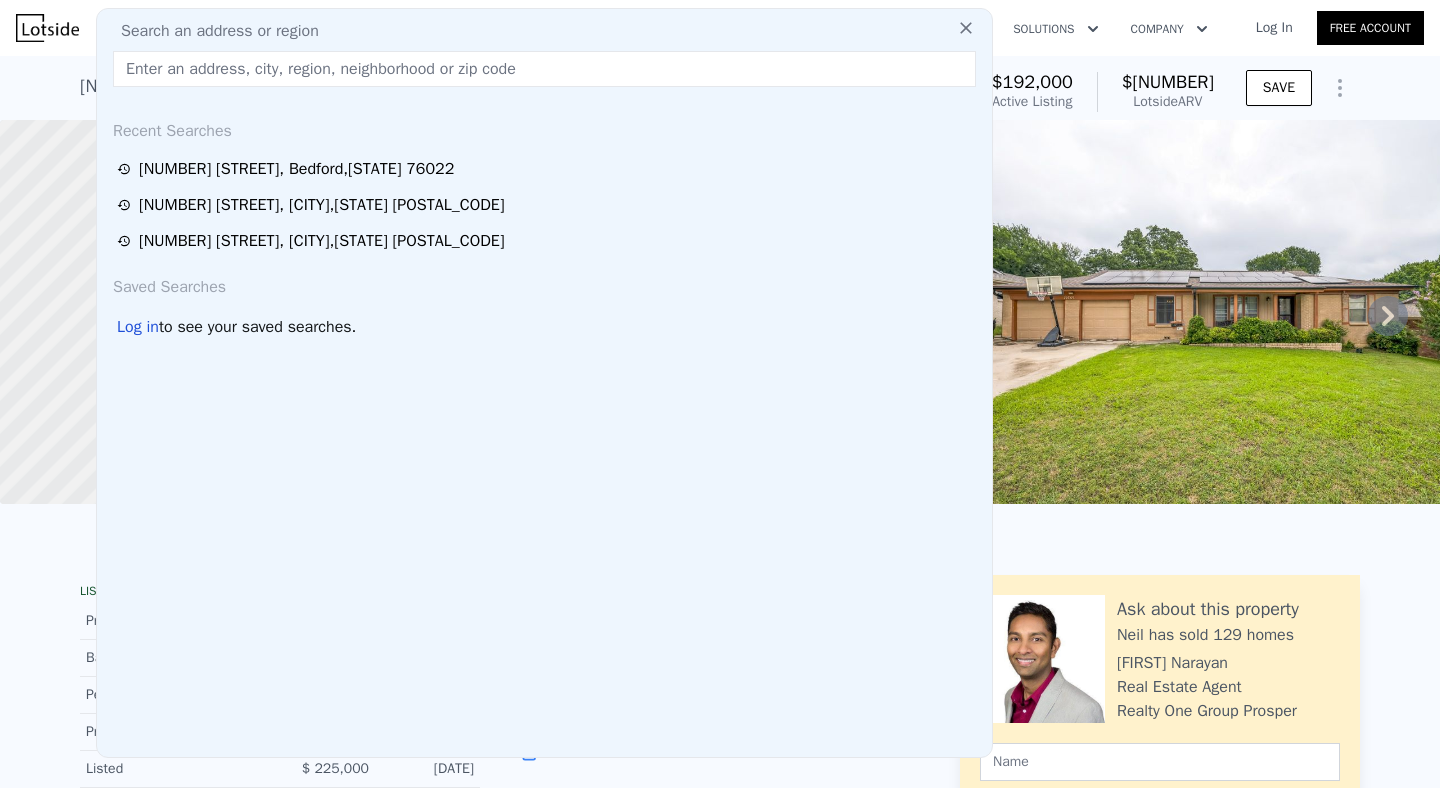type on "[NUMBER] [STREET] [CITY], [STATE] [POSTAL_CODE]" 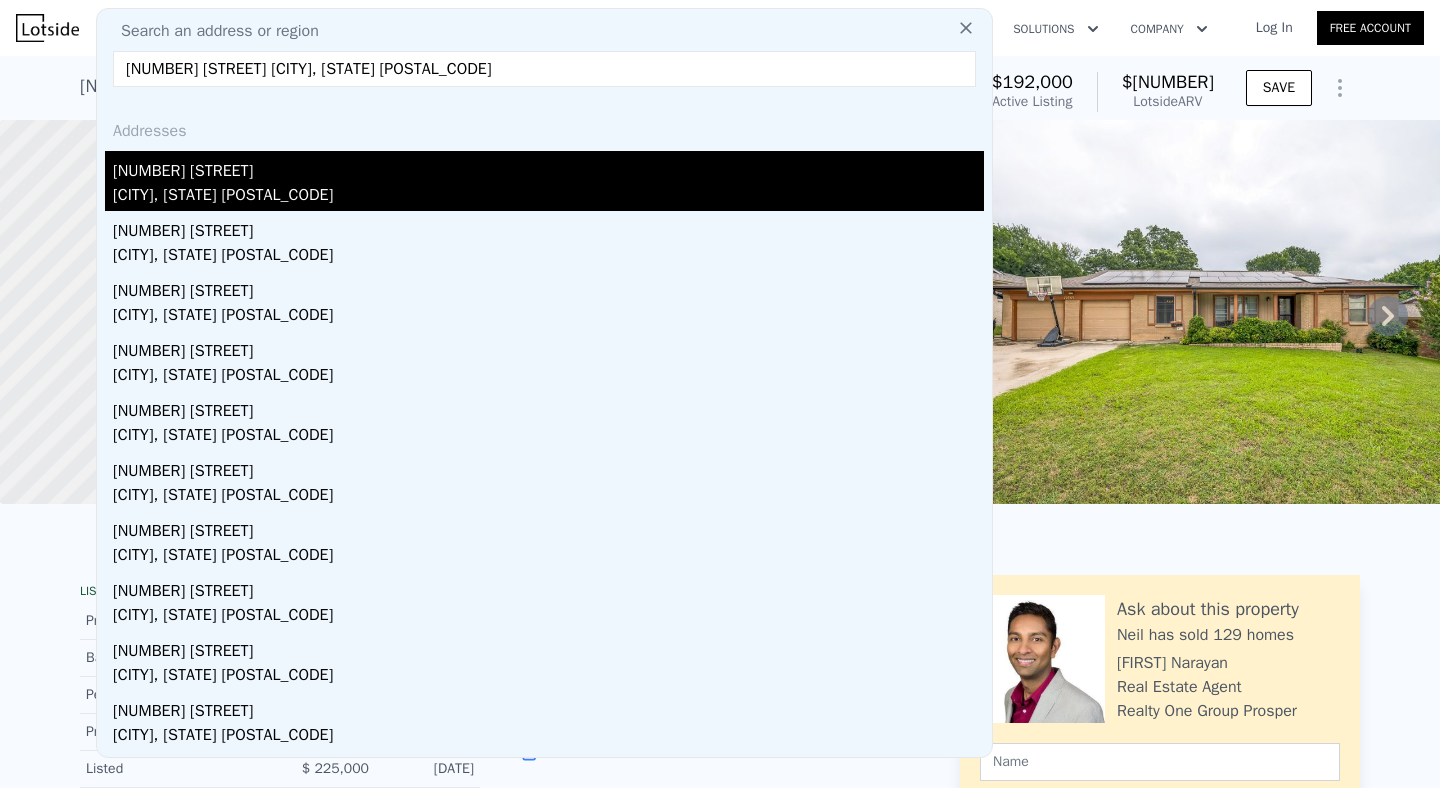 click on "[NUMBER] [STREET]" at bounding box center (548, 167) 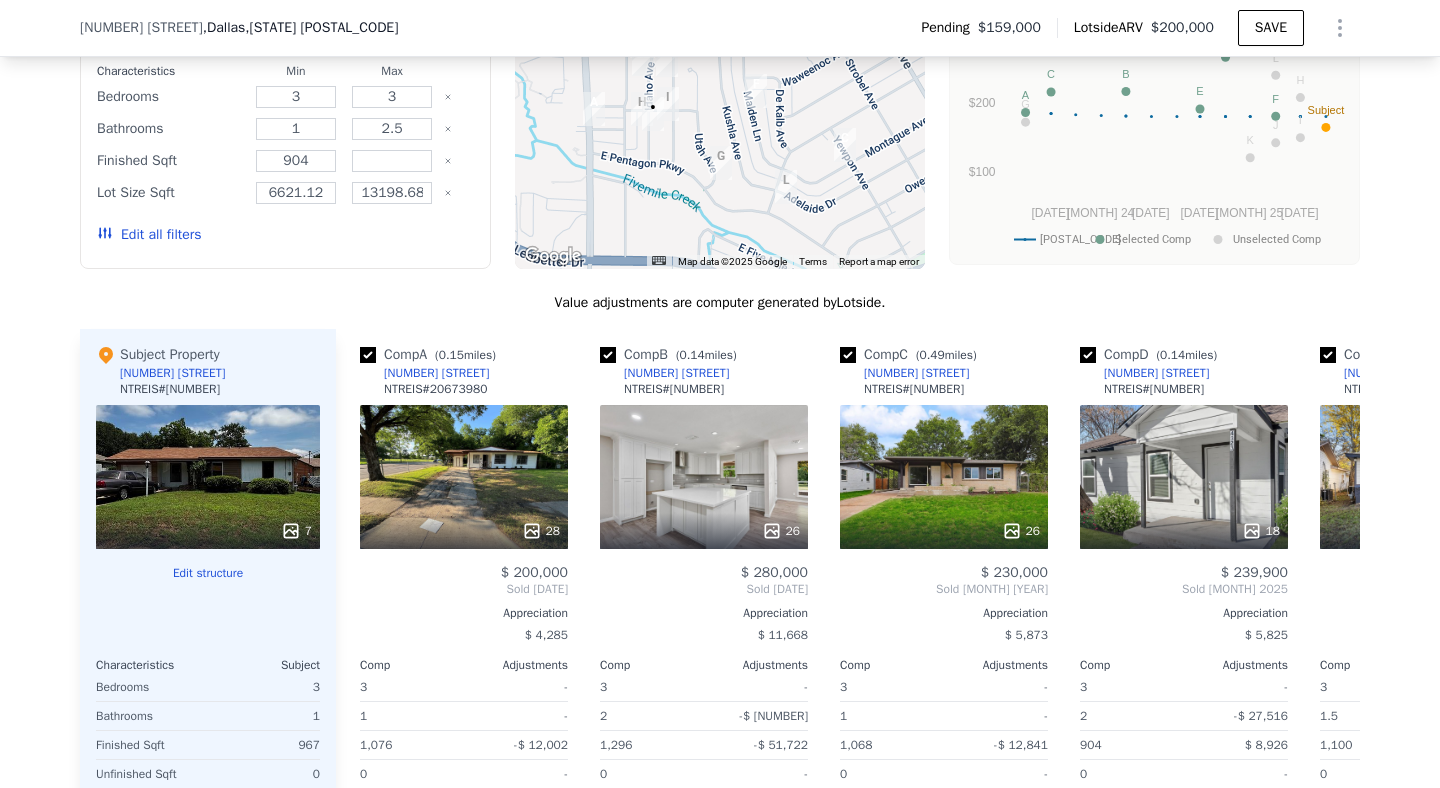 scroll, scrollTop: 1762, scrollLeft: 0, axis: vertical 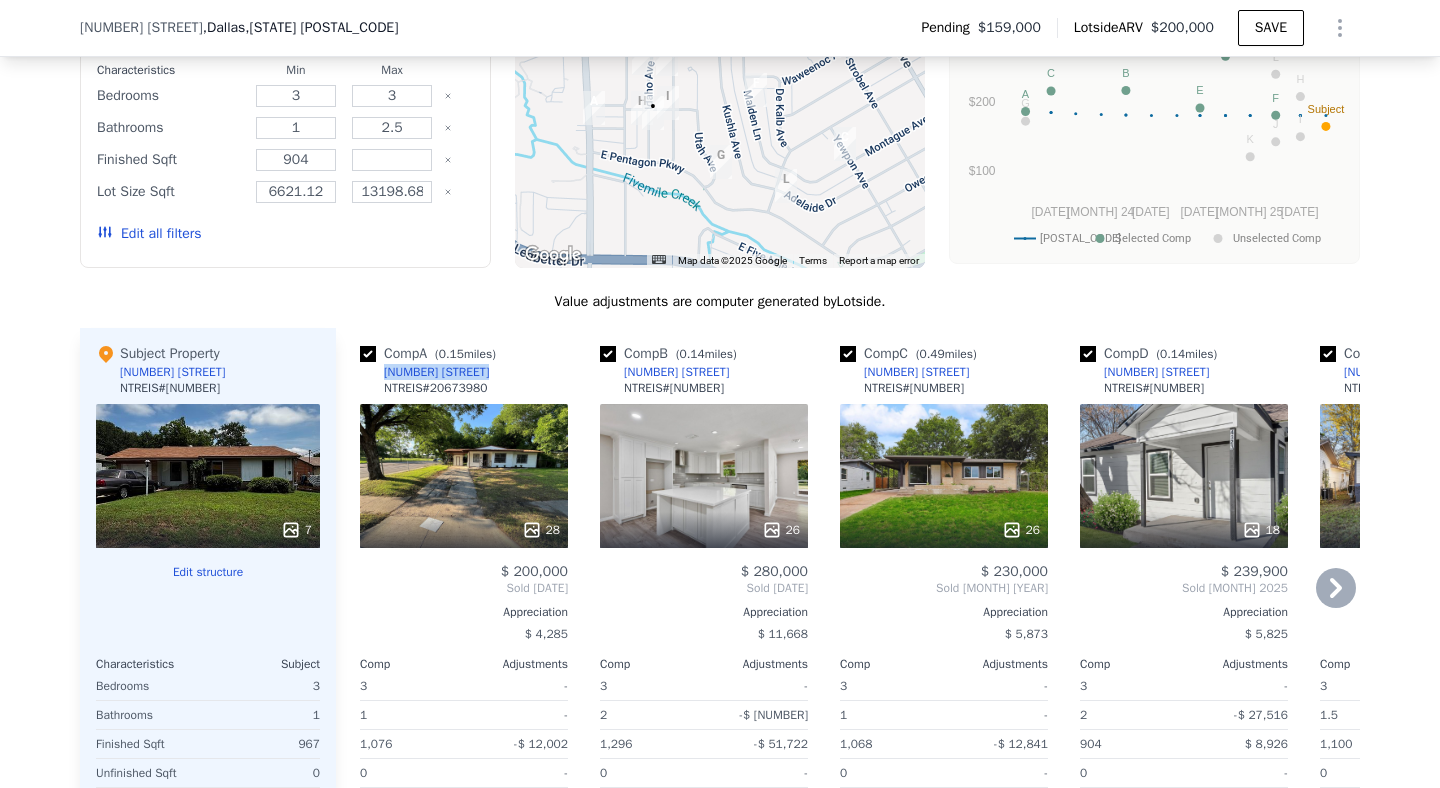 drag, startPoint x: 482, startPoint y: 377, endPoint x: 381, endPoint y: 378, distance: 101.00495 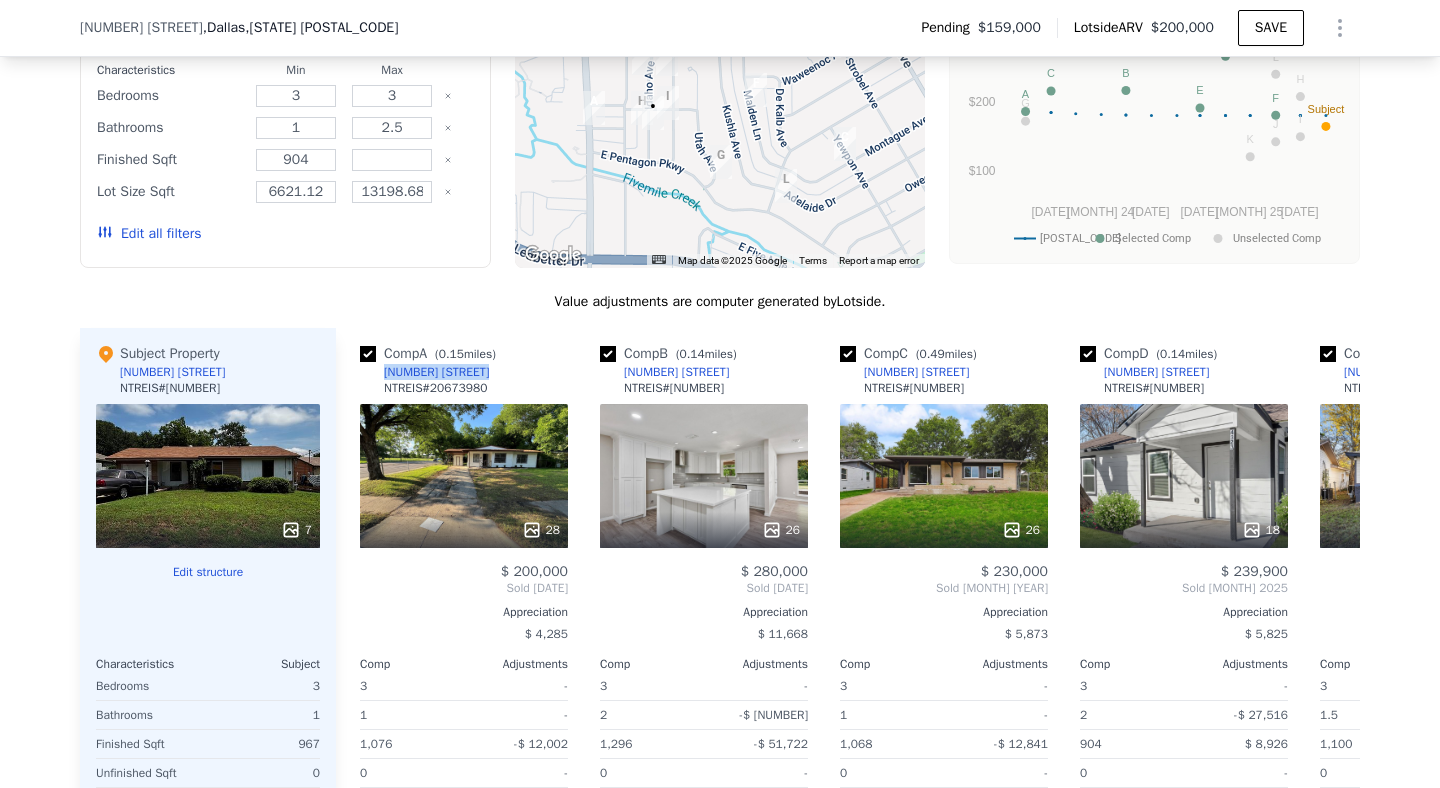 copy on "[NUMBER] [STREET]" 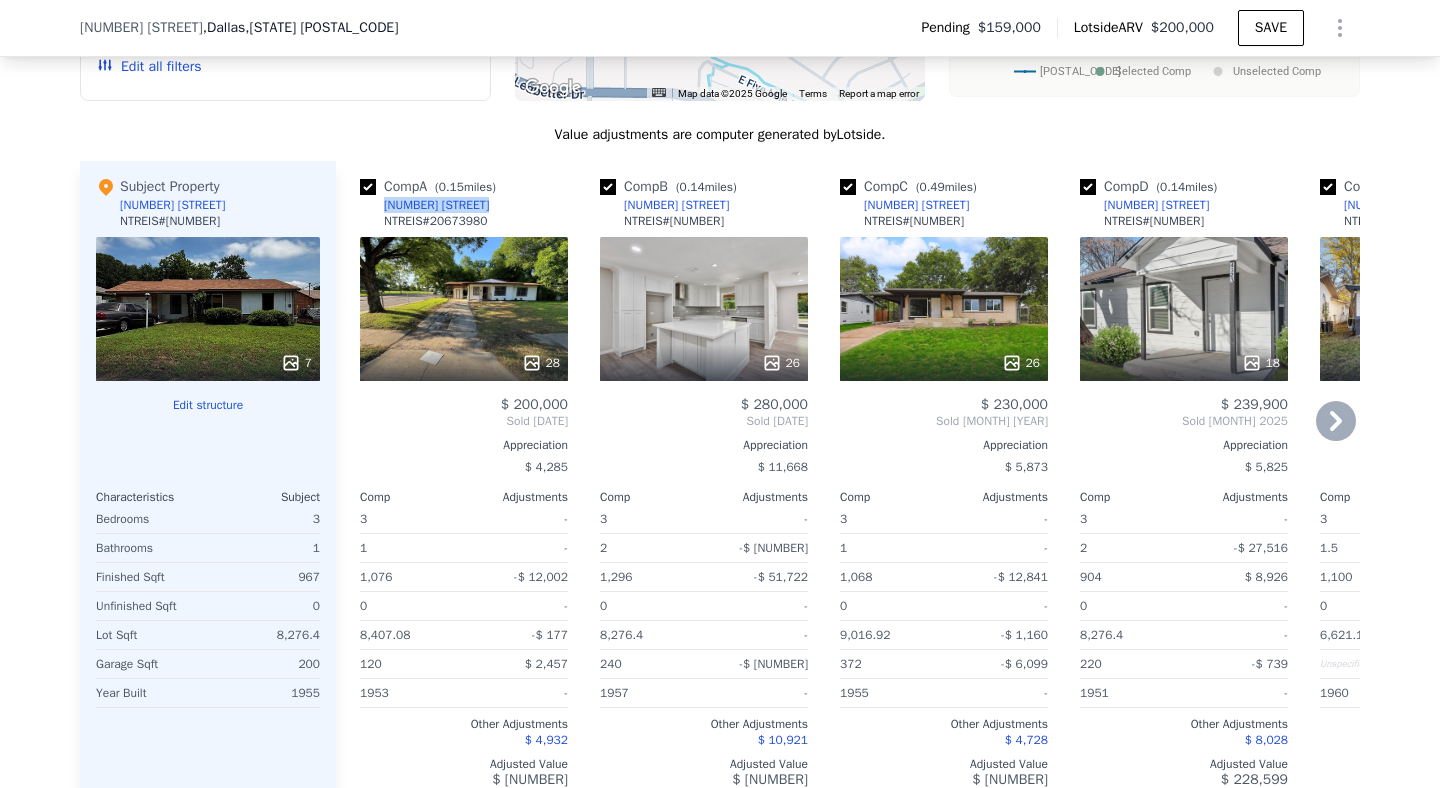 scroll, scrollTop: 1951, scrollLeft: 0, axis: vertical 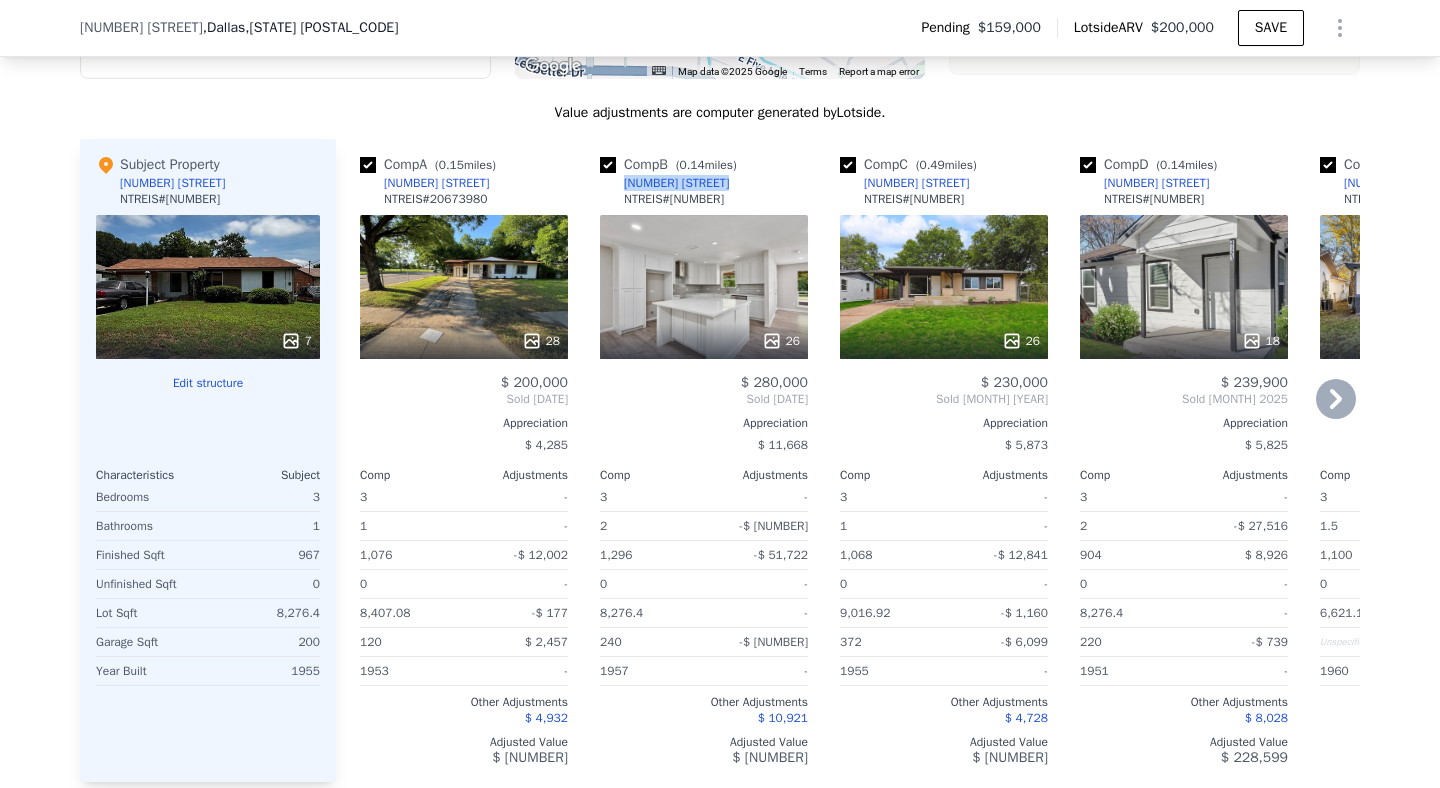 drag, startPoint x: 741, startPoint y: 184, endPoint x: 621, endPoint y: 183, distance: 120.004166 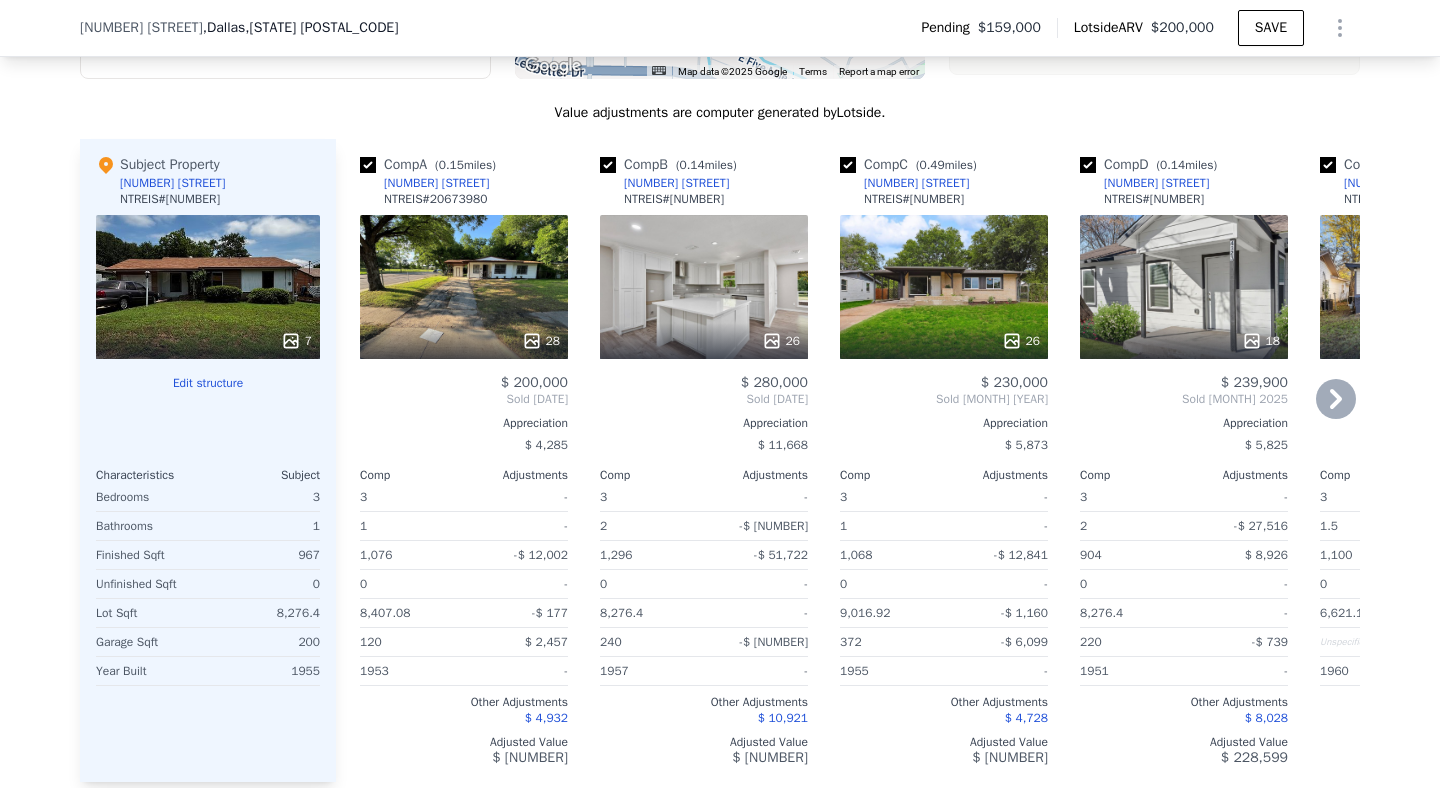 click on "Comp  D ( 0.14  miles) [NUMBER] [STREET] NTREIS  # 20856151" at bounding box center (1184, 185) 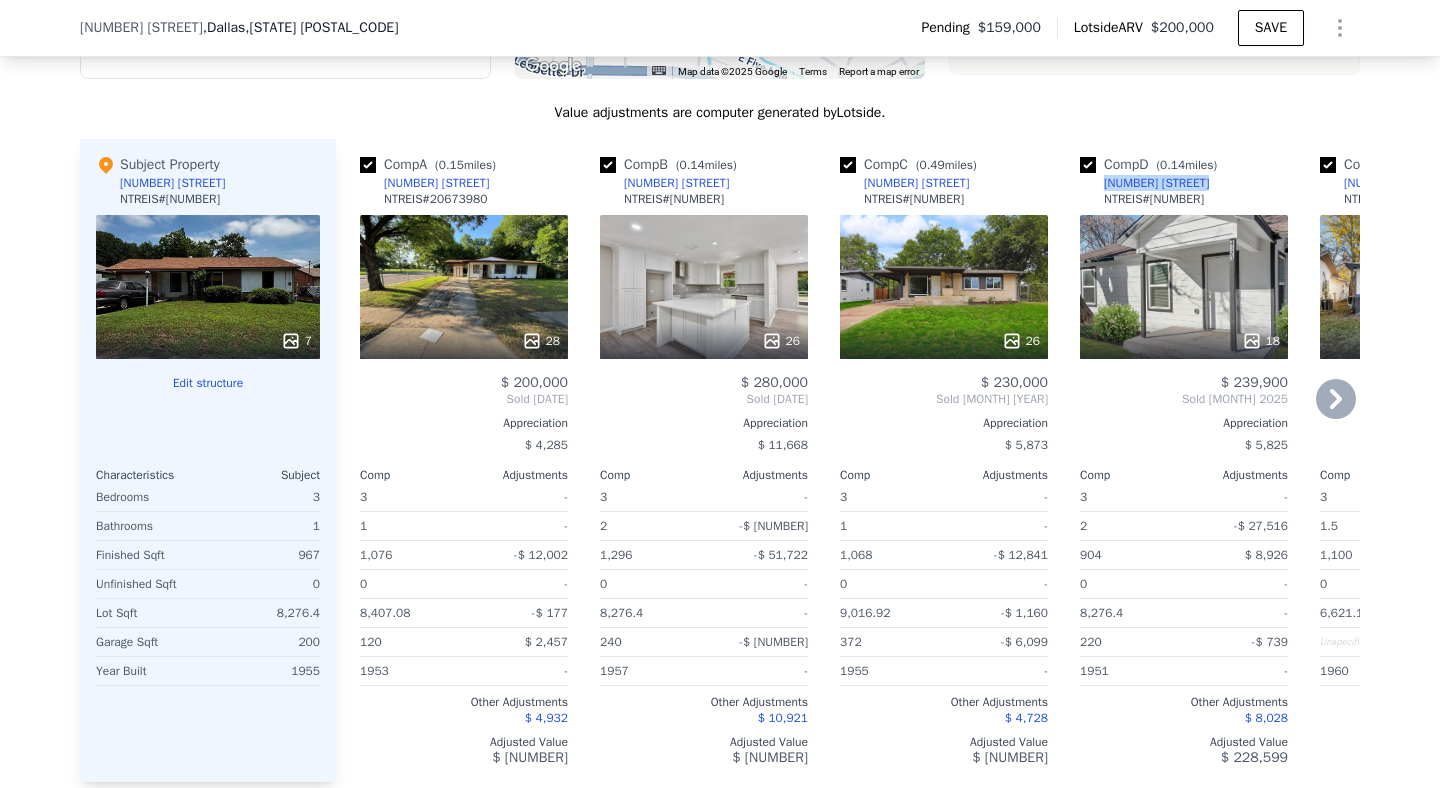 drag, startPoint x: 1208, startPoint y: 185, endPoint x: 1098, endPoint y: 189, distance: 110.0727 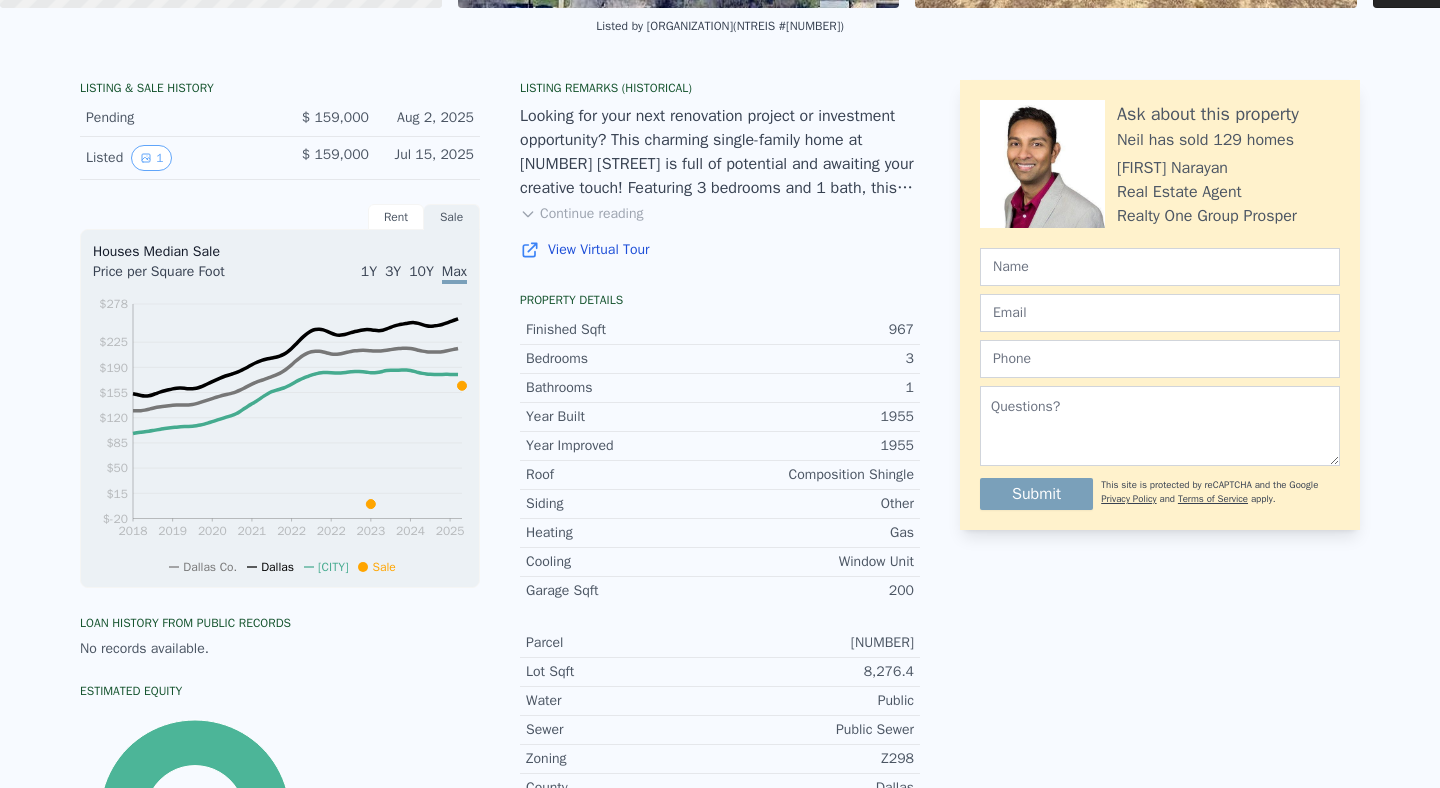 scroll, scrollTop: 0, scrollLeft: 0, axis: both 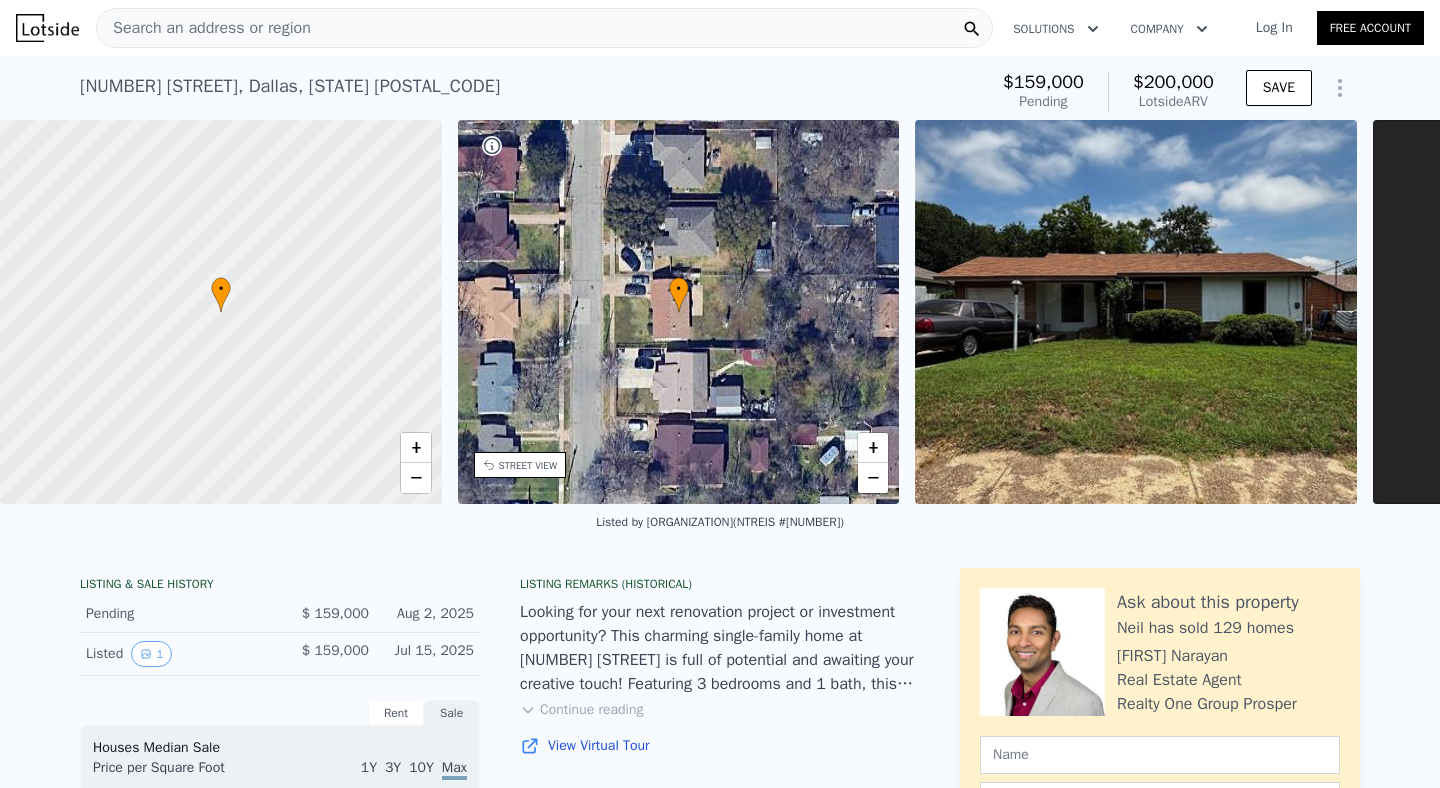 click on "Search an address or region" at bounding box center [544, 28] 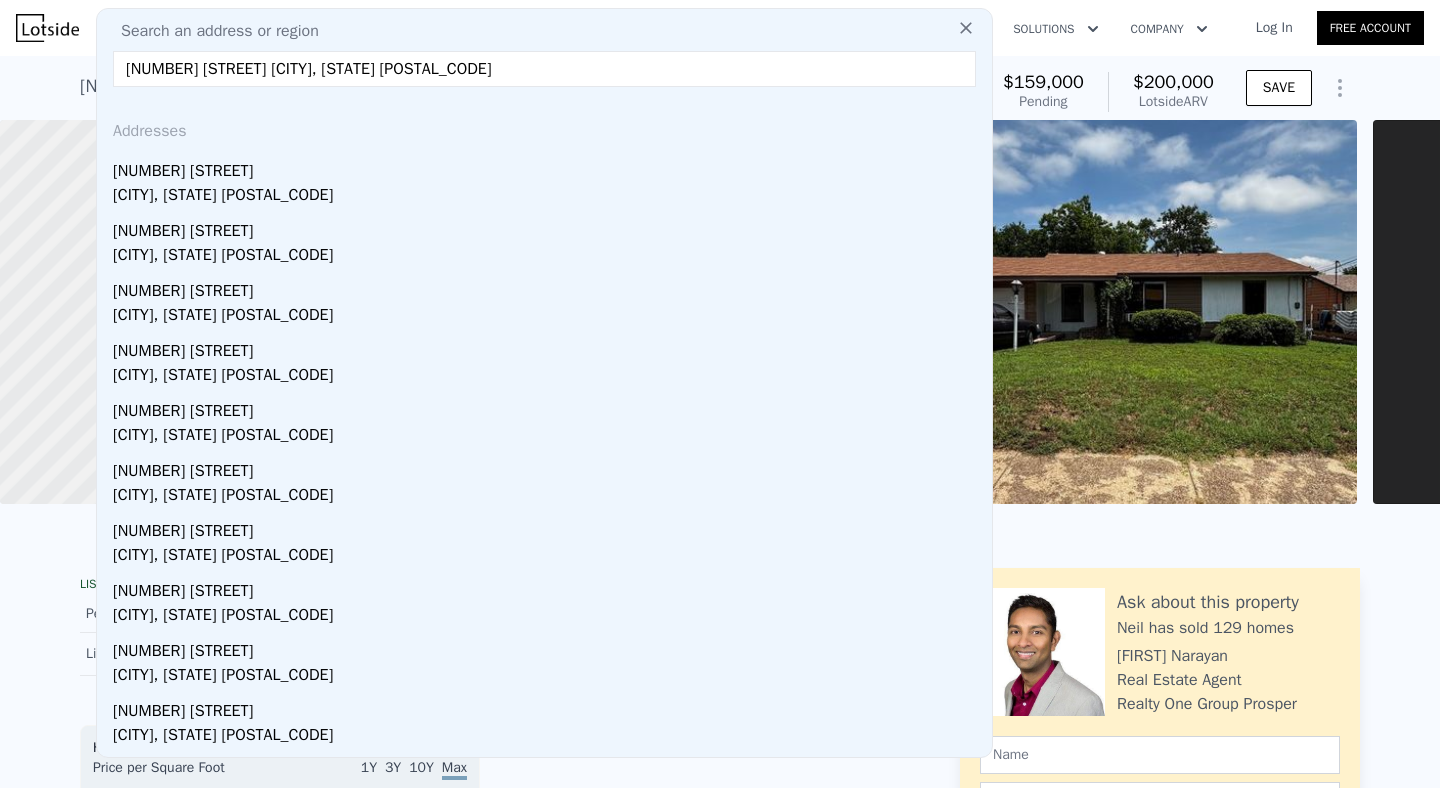drag, startPoint x: 269, startPoint y: 64, endPoint x: 507, endPoint y: 56, distance: 238.13441 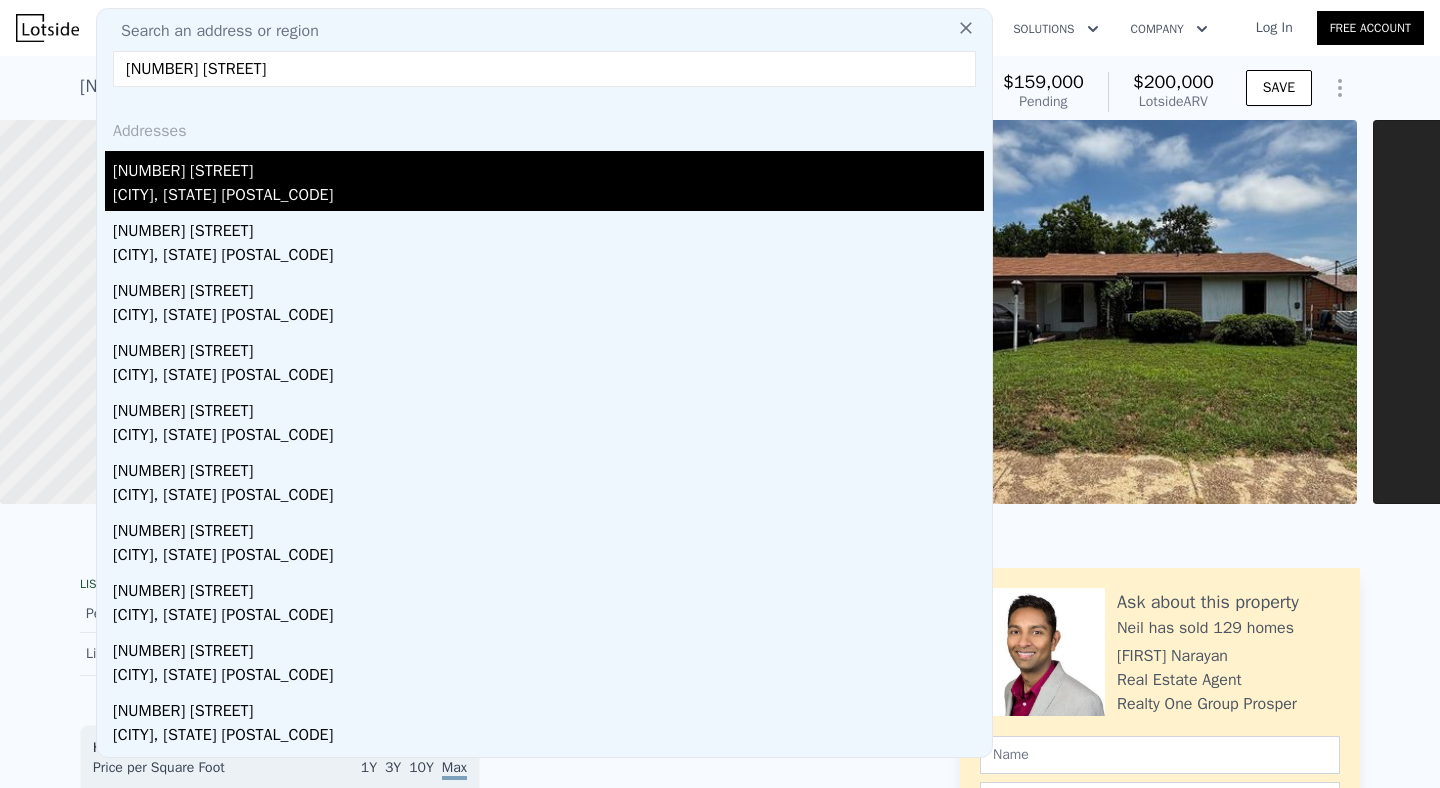 click on "[NUMBER] [STREET]" at bounding box center [548, 167] 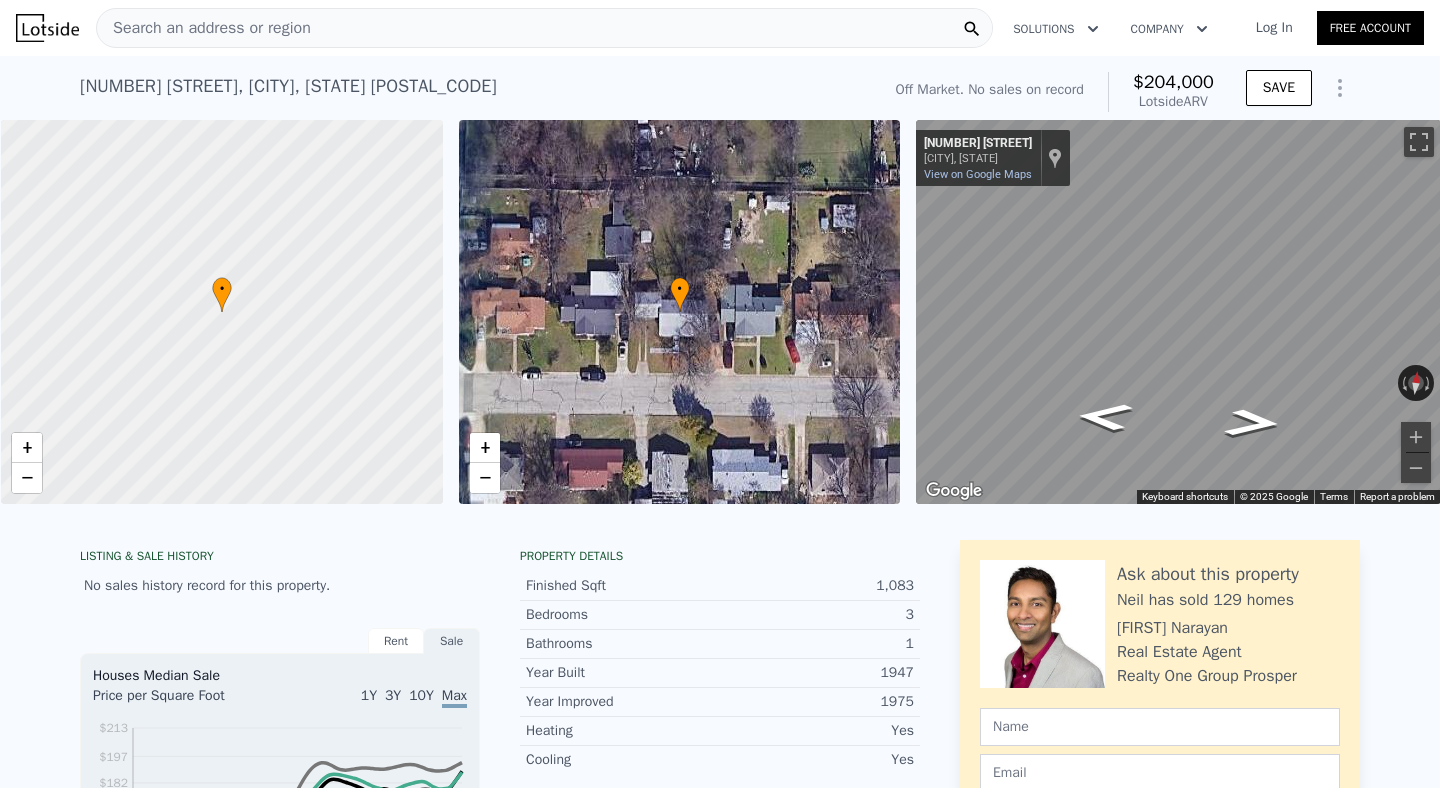 scroll, scrollTop: 0, scrollLeft: 8, axis: horizontal 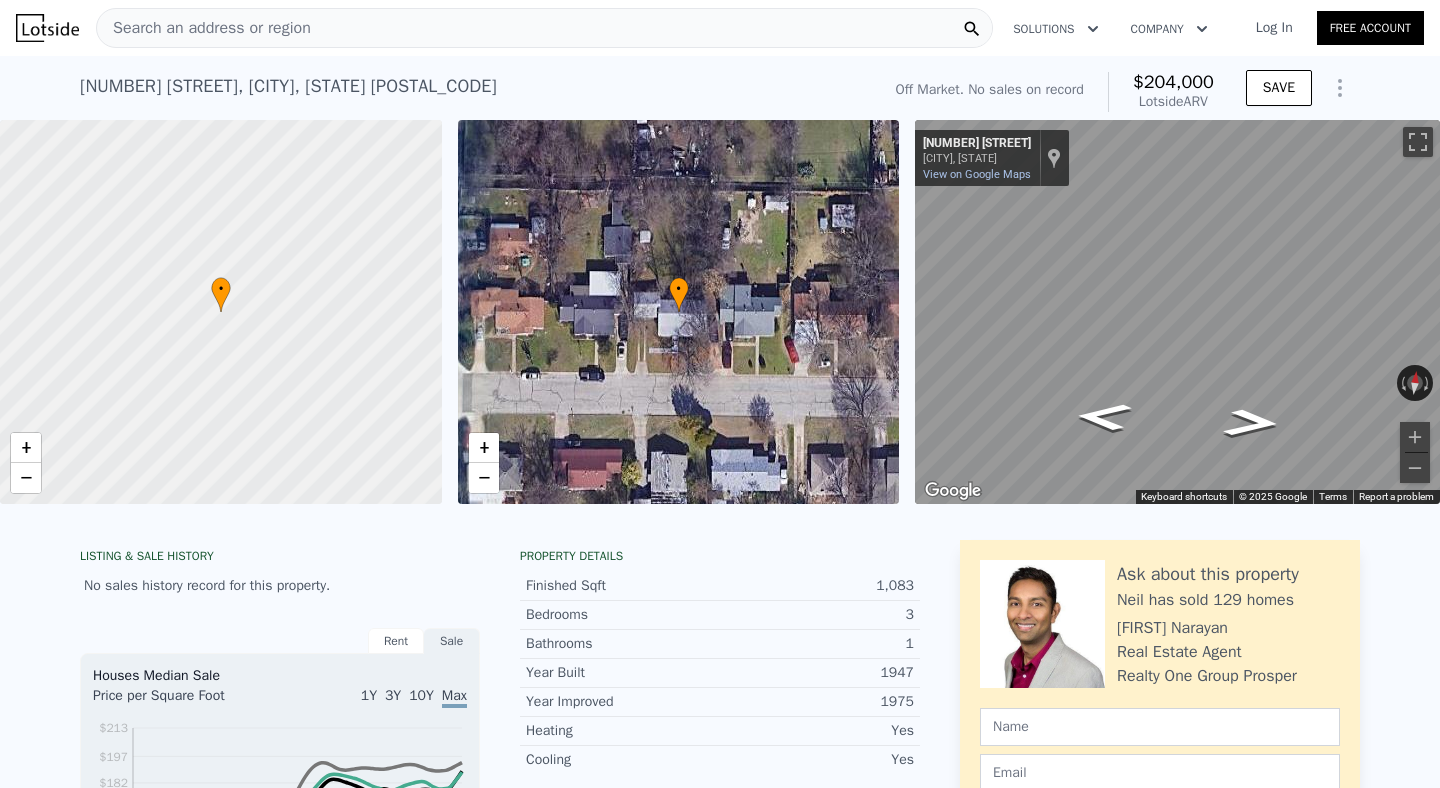 click at bounding box center [221, 312] 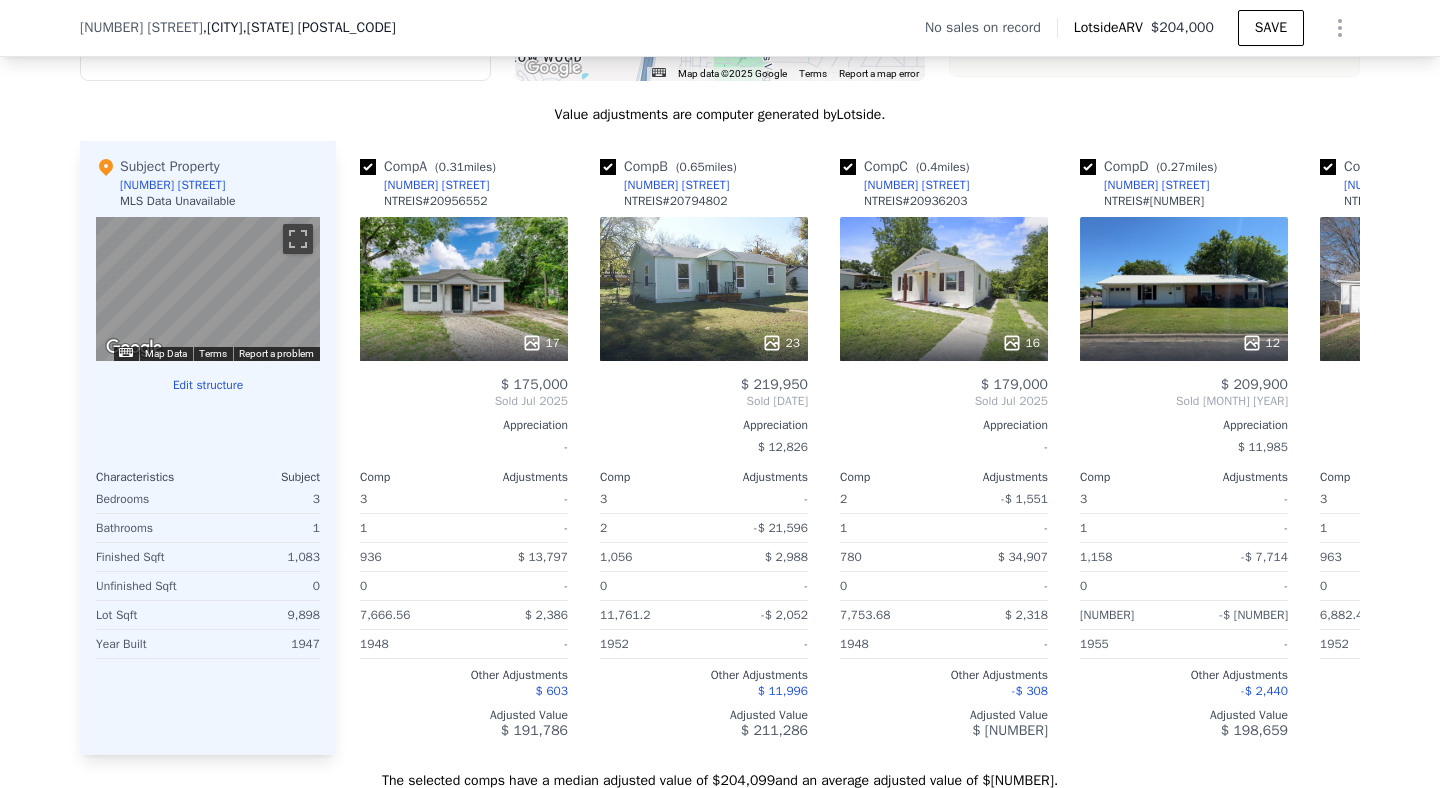 scroll, scrollTop: 1858, scrollLeft: 0, axis: vertical 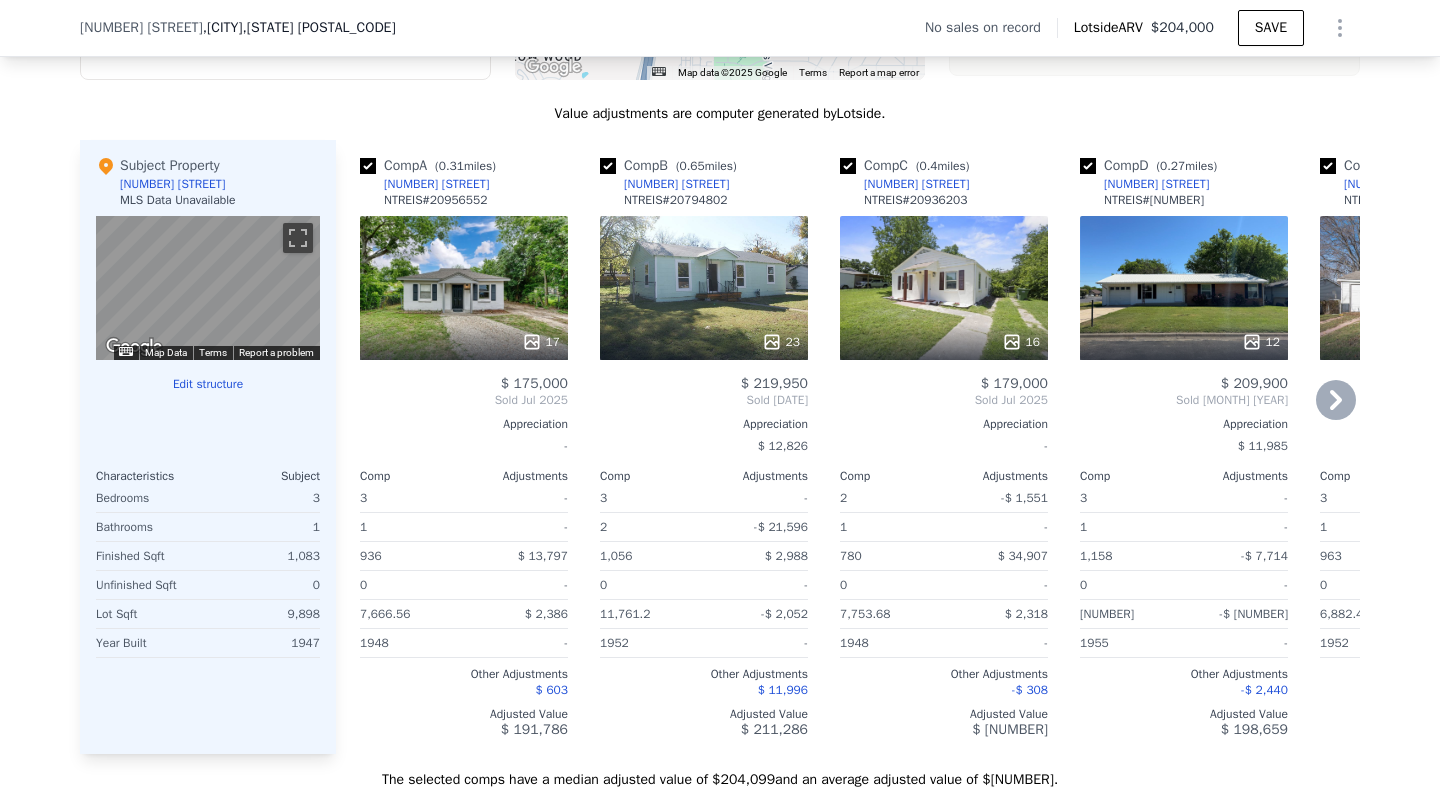 drag, startPoint x: 513, startPoint y: 185, endPoint x: 487, endPoint y: 183, distance: 26.076809 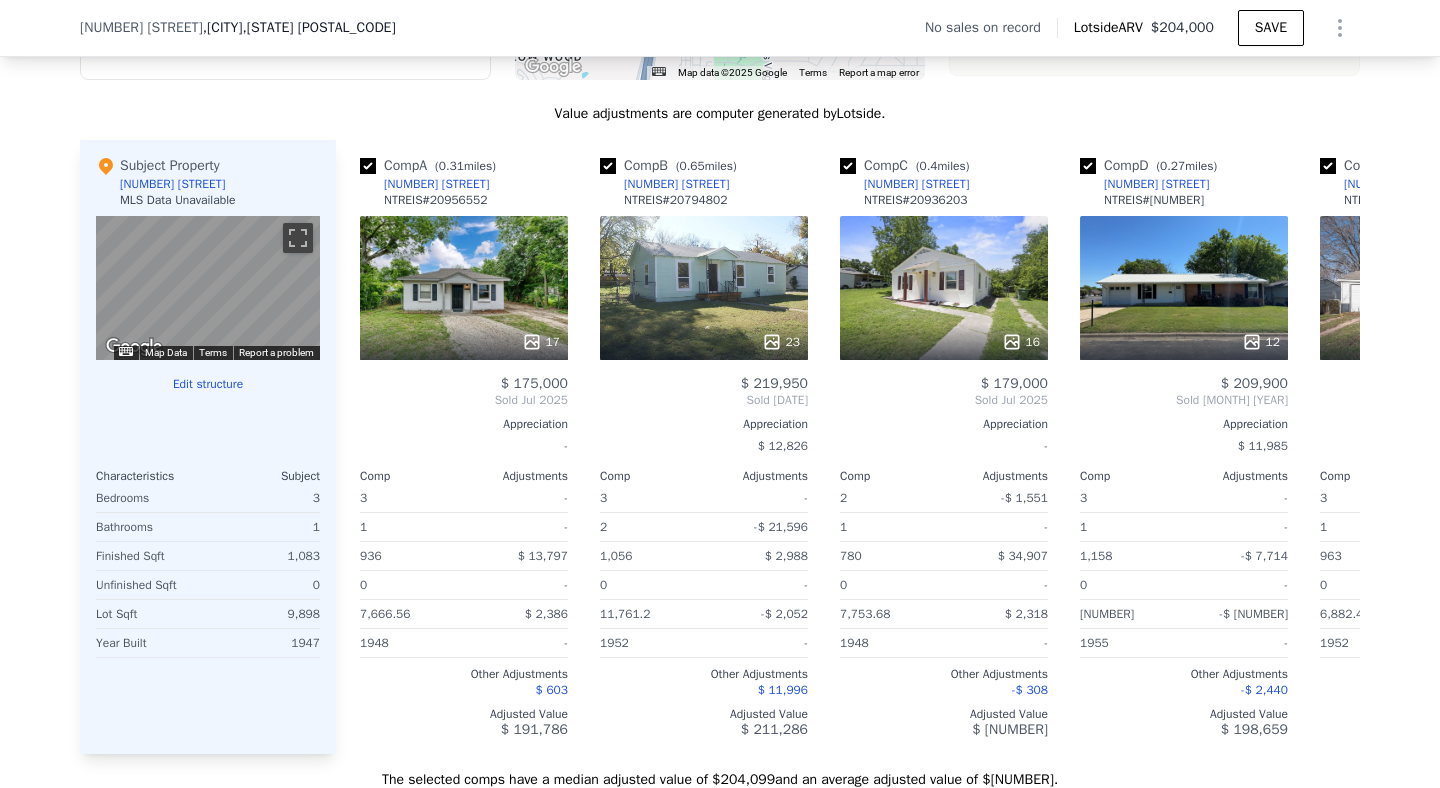copy on "[NUMBER] [STREET]" 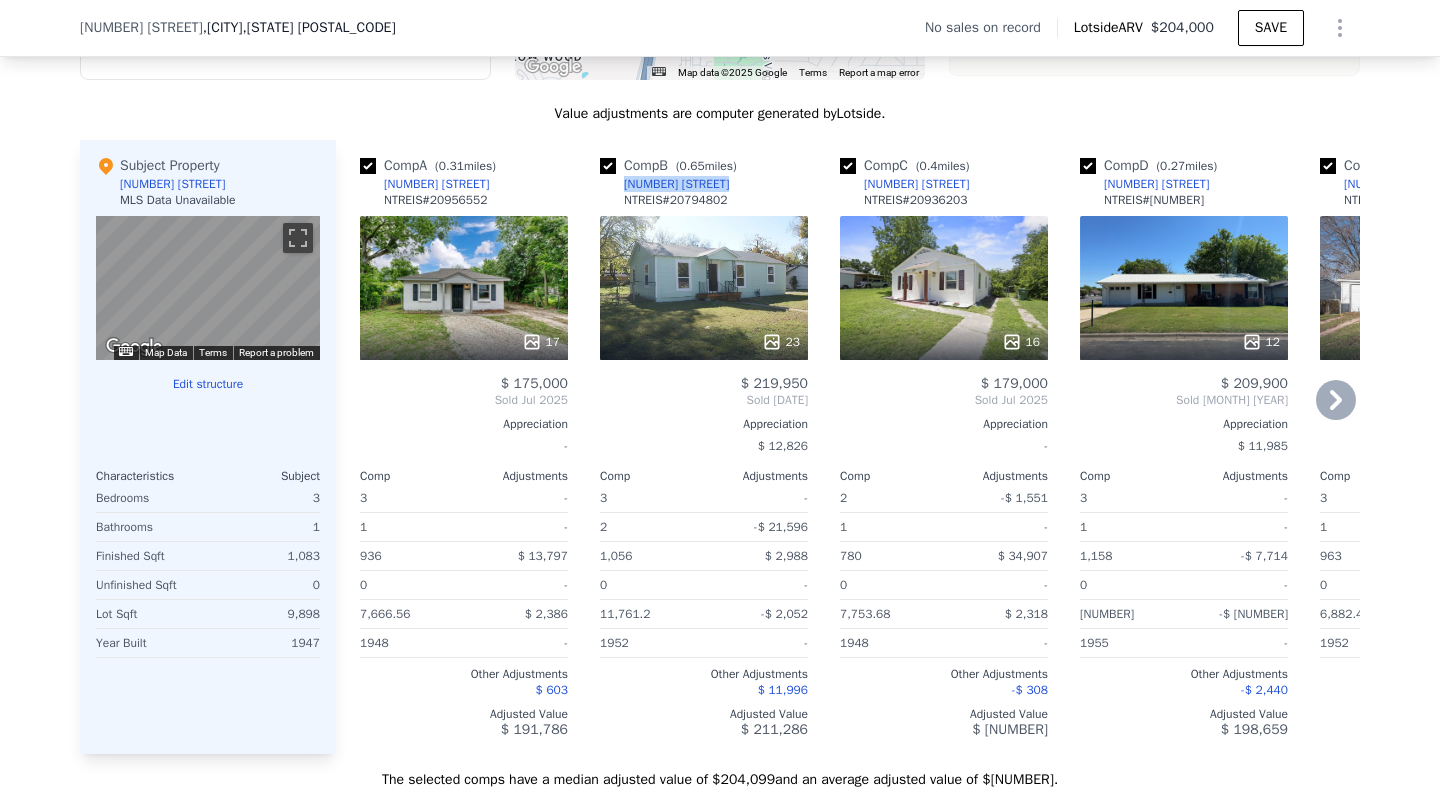 drag, startPoint x: 729, startPoint y: 184, endPoint x: 623, endPoint y: 186, distance: 106.01887 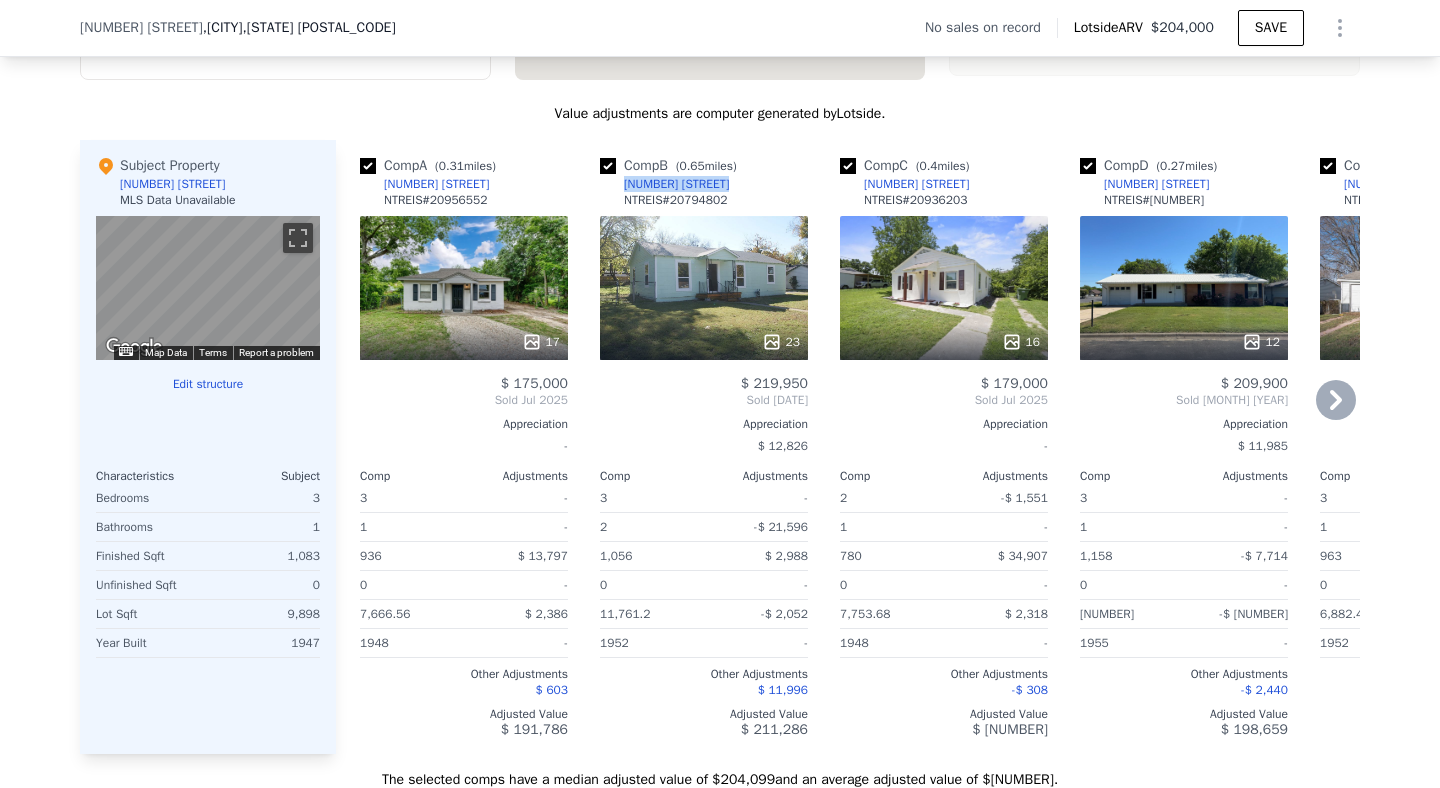 copy on "[NUMBER] [STREET]" 